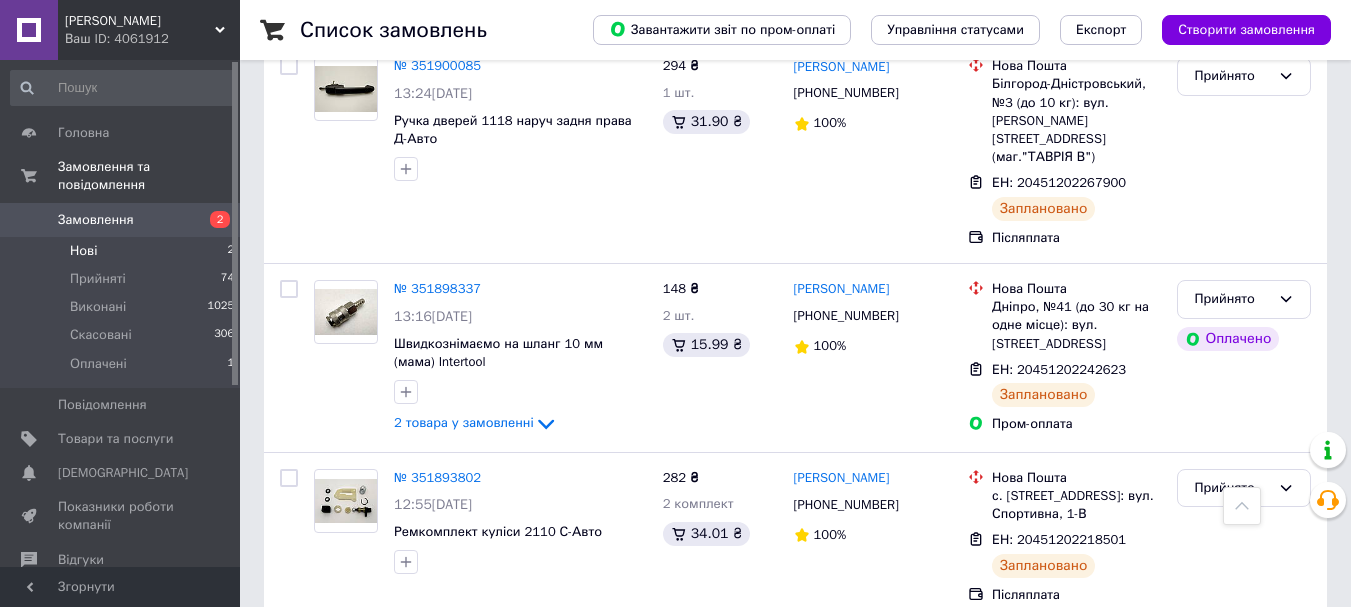 scroll, scrollTop: 1500, scrollLeft: 0, axis: vertical 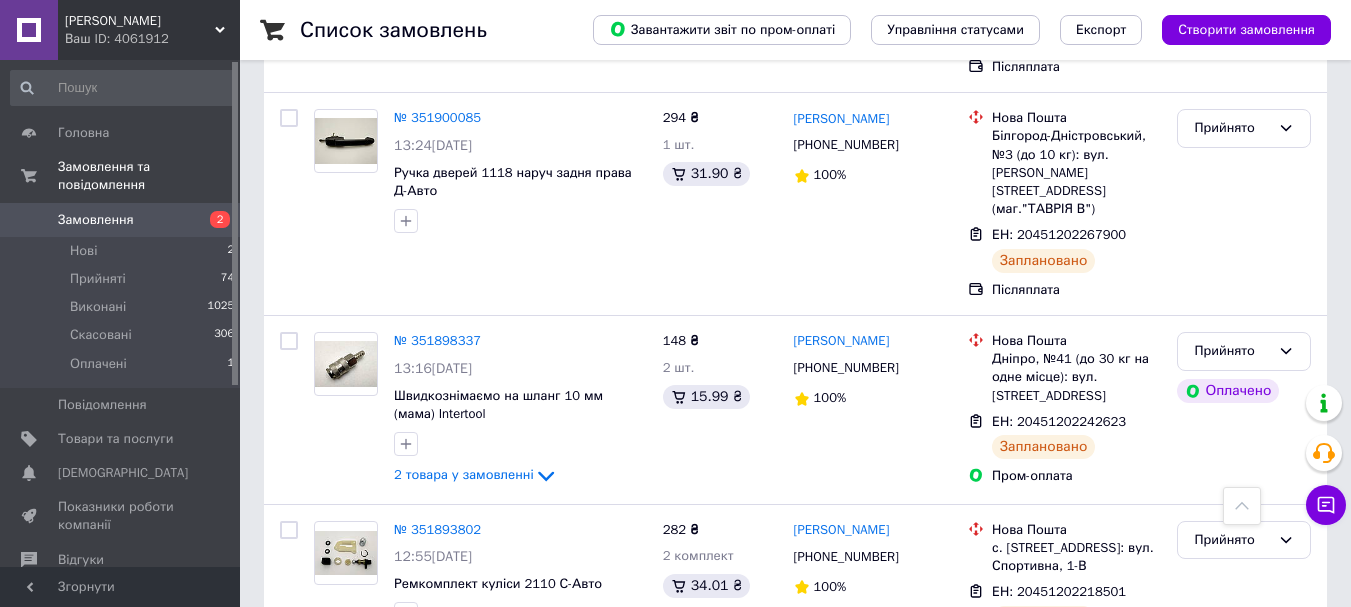 click on "Замовлення" at bounding box center (96, 220) 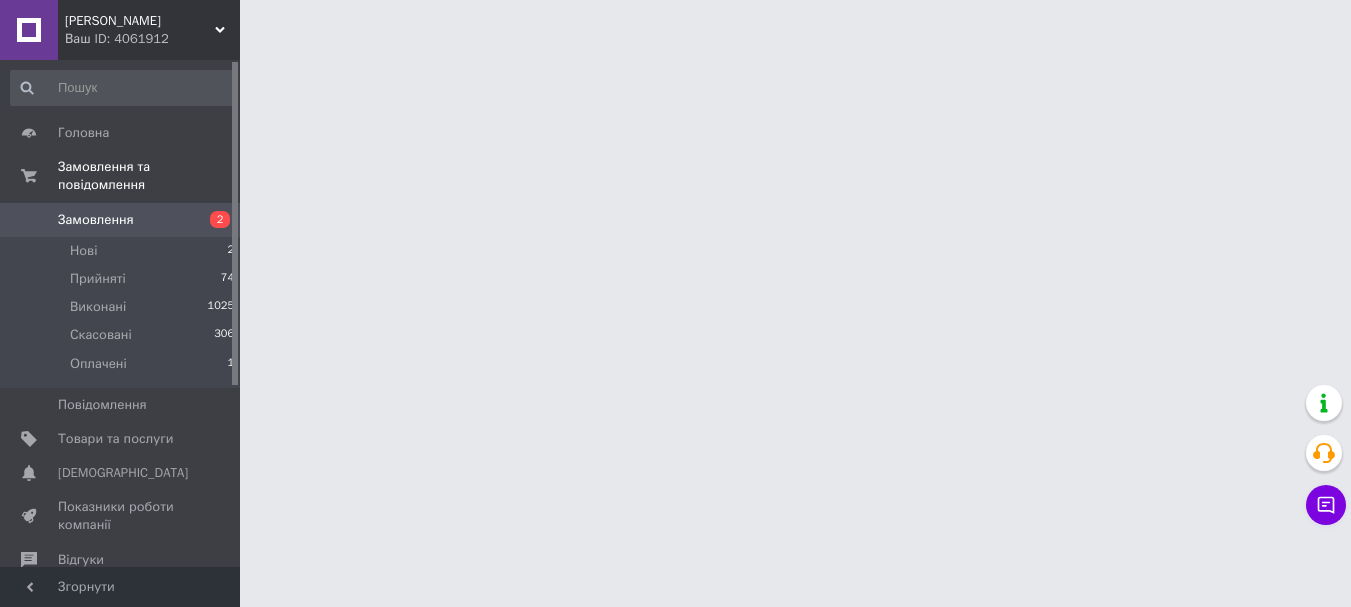 scroll, scrollTop: 0, scrollLeft: 0, axis: both 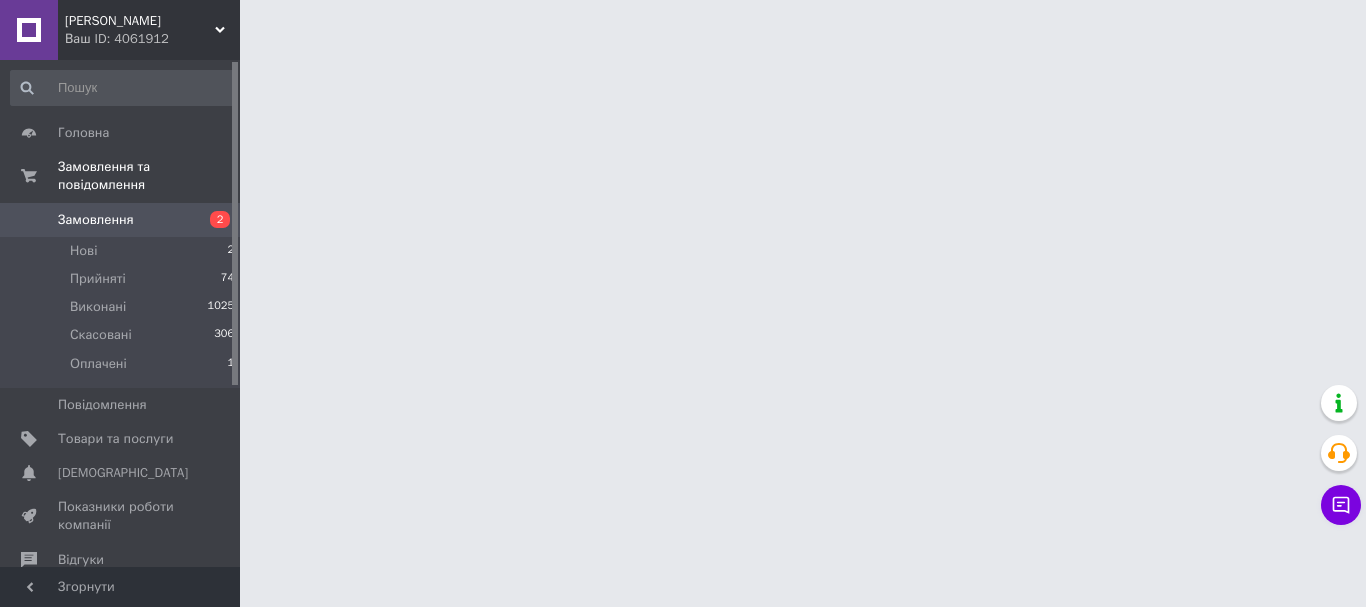 click on "Замовлення" at bounding box center (96, 220) 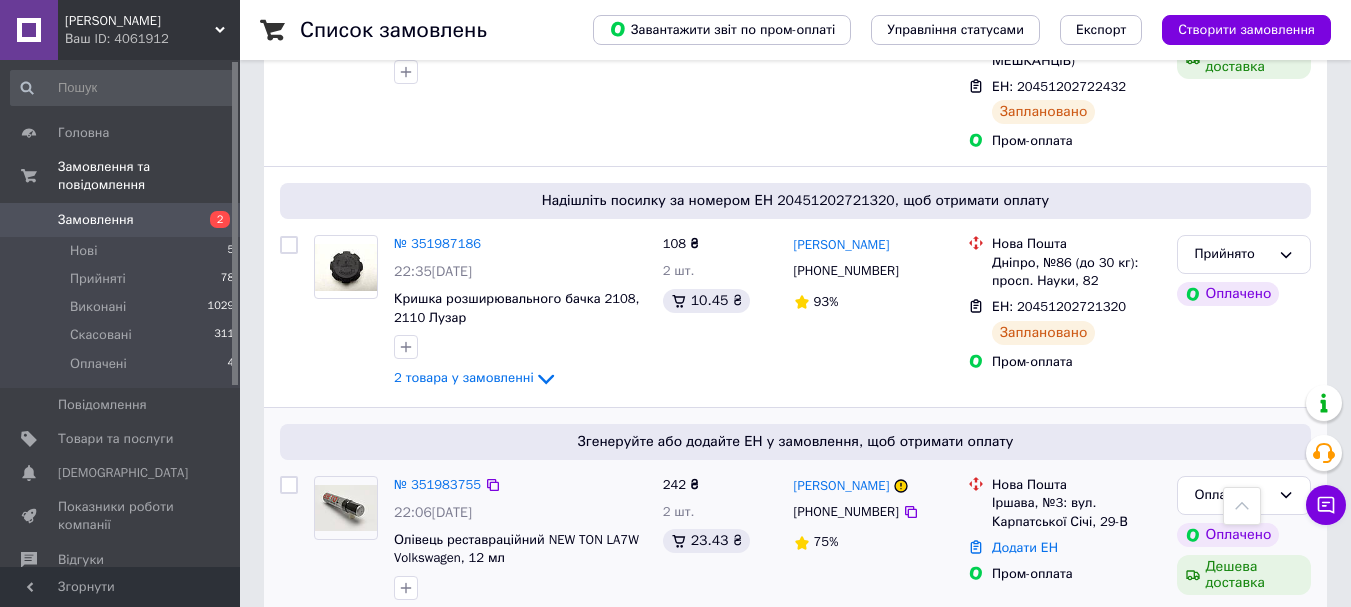 scroll, scrollTop: 800, scrollLeft: 0, axis: vertical 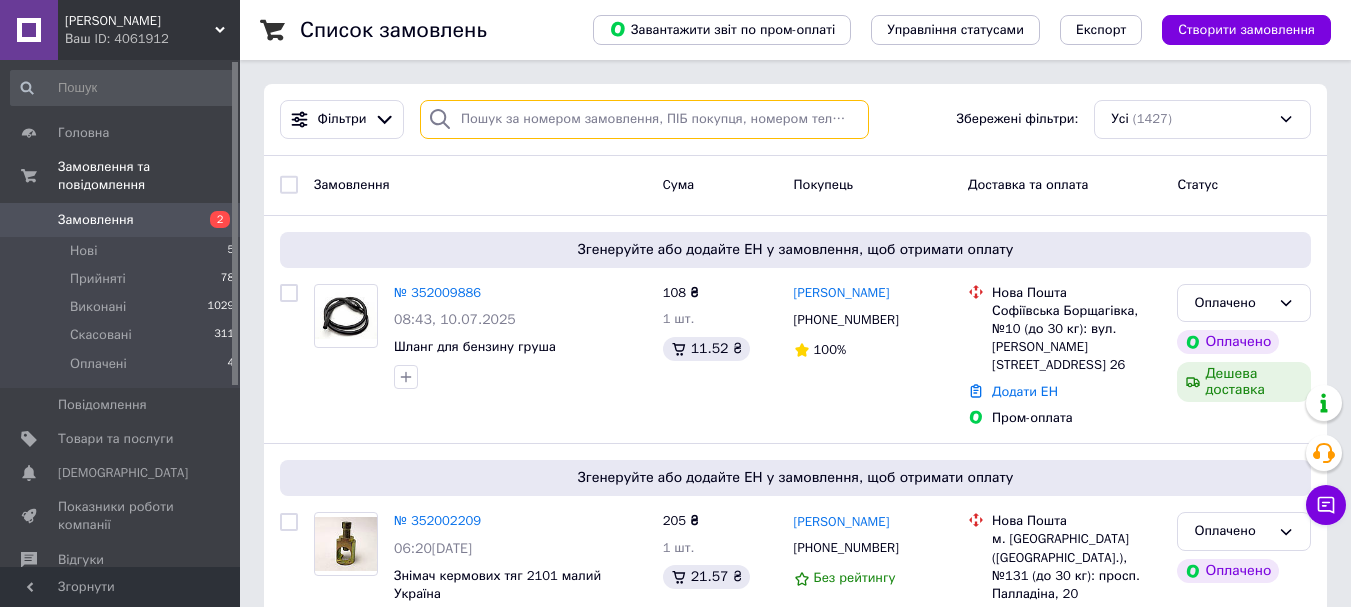 click at bounding box center [644, 119] 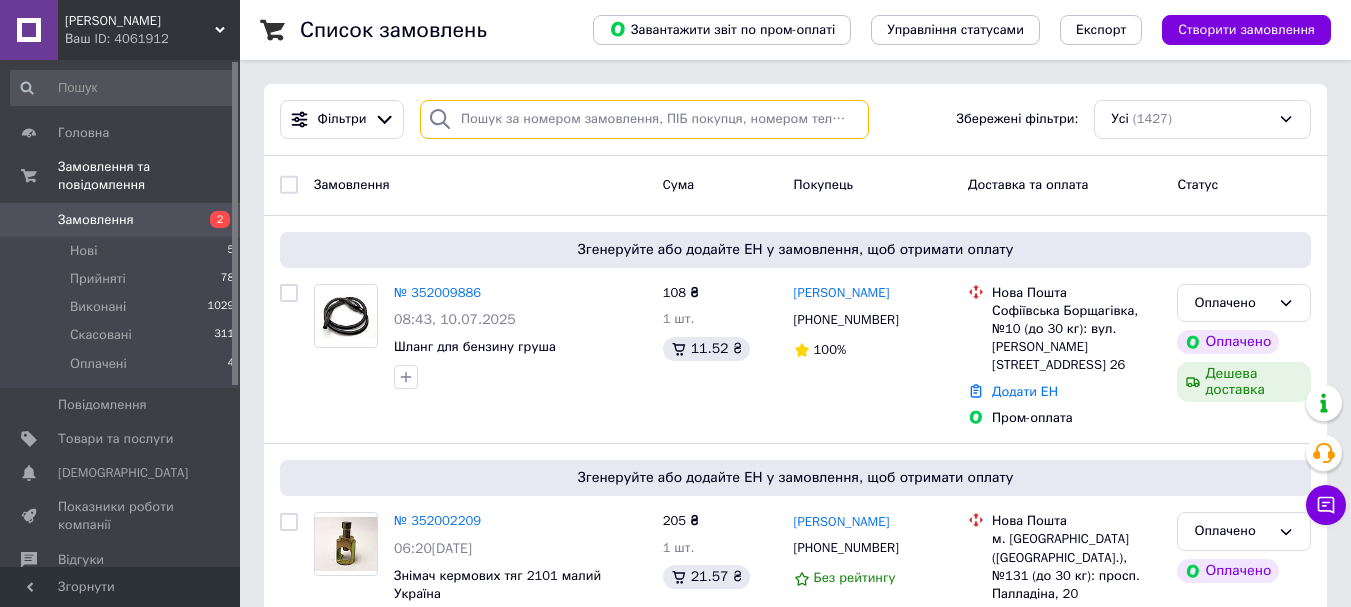 paste on "110307-3730030" 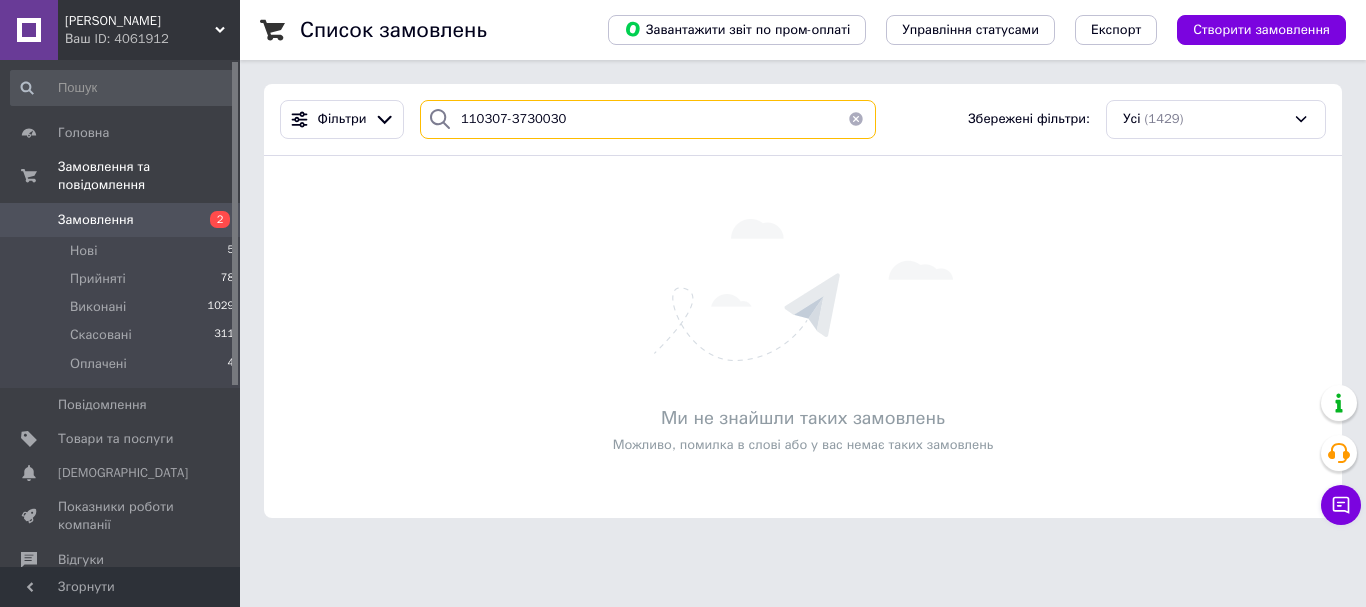 click on "110307-3730030" at bounding box center (648, 119) 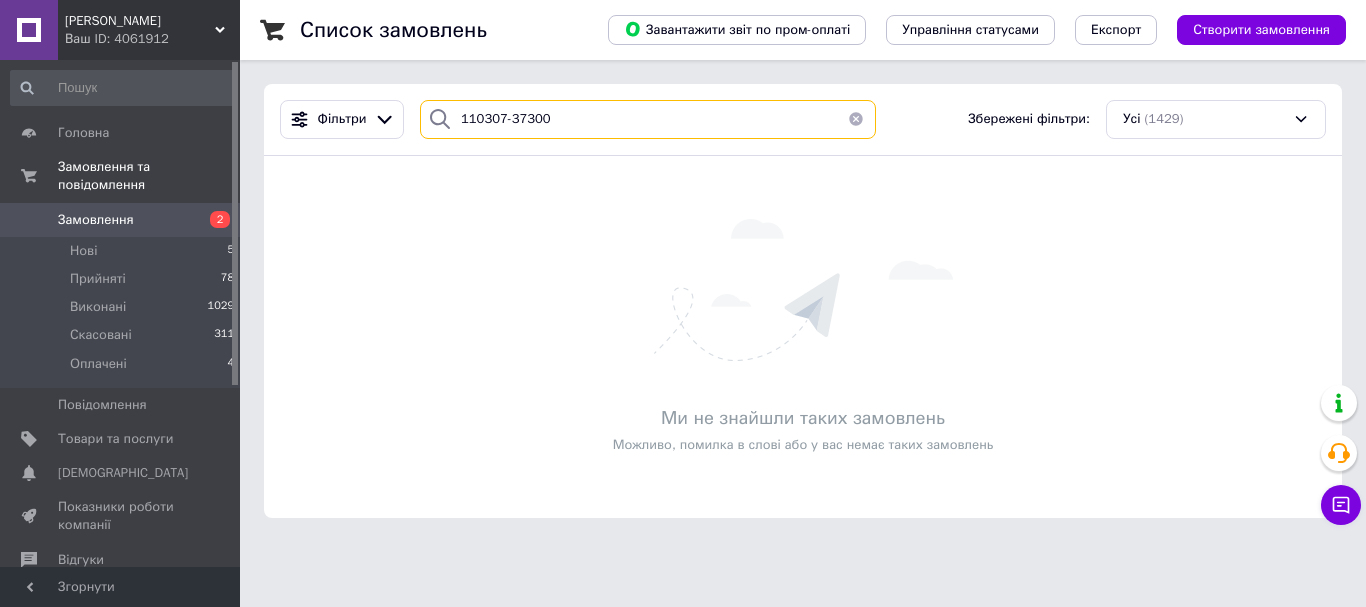 drag, startPoint x: 577, startPoint y: 121, endPoint x: 434, endPoint y: 124, distance: 143.03146 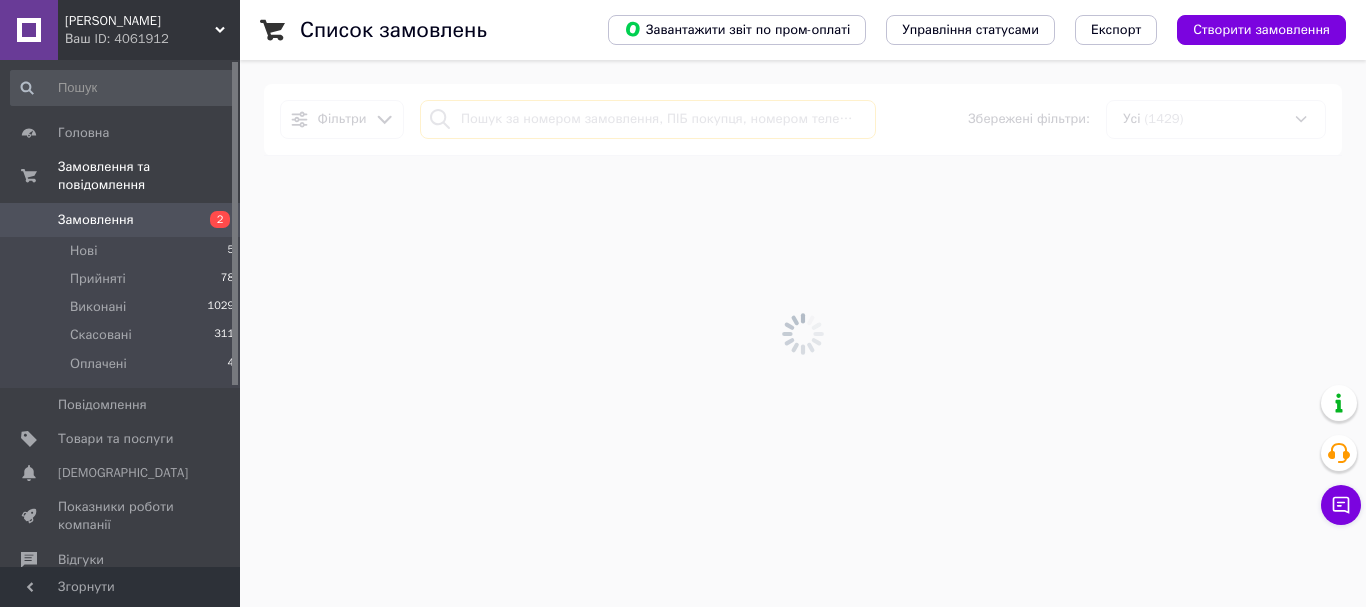 type 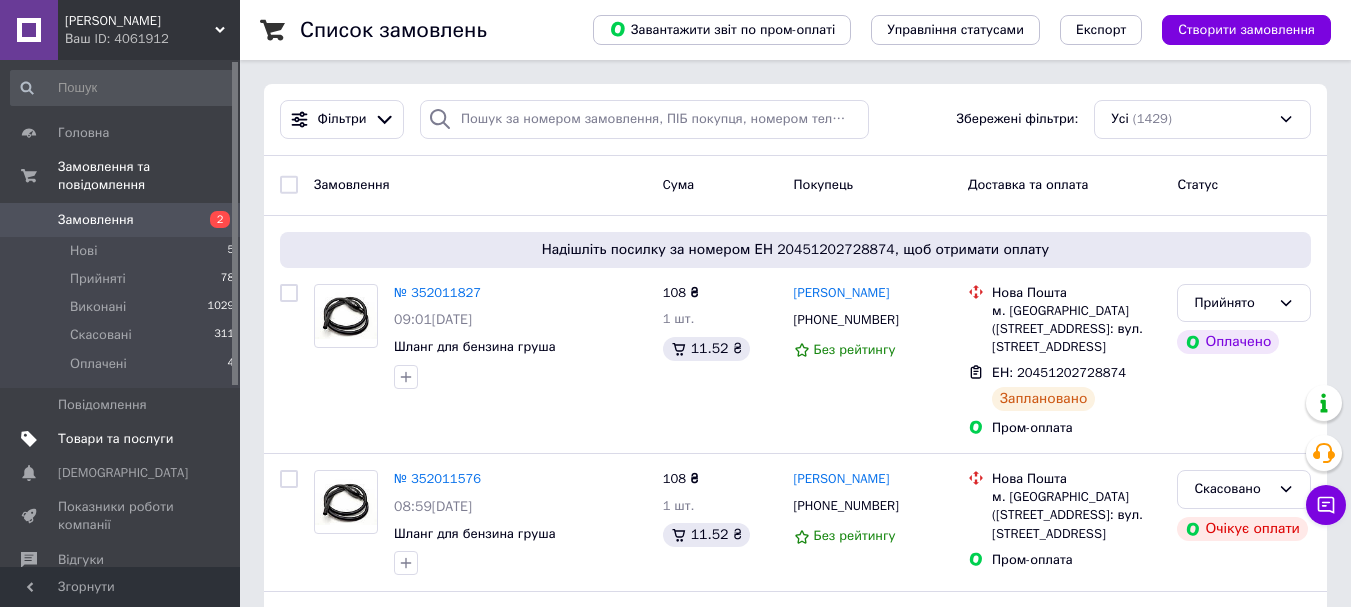click on "Товари та послуги" at bounding box center [115, 439] 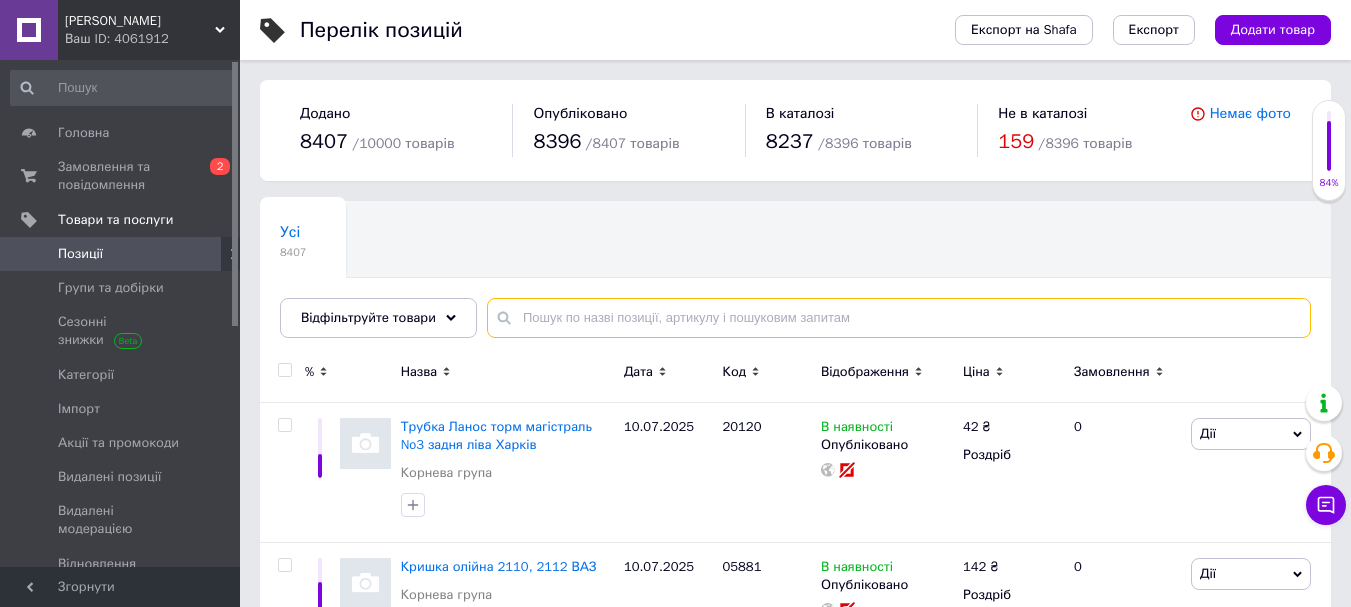 click at bounding box center [899, 318] 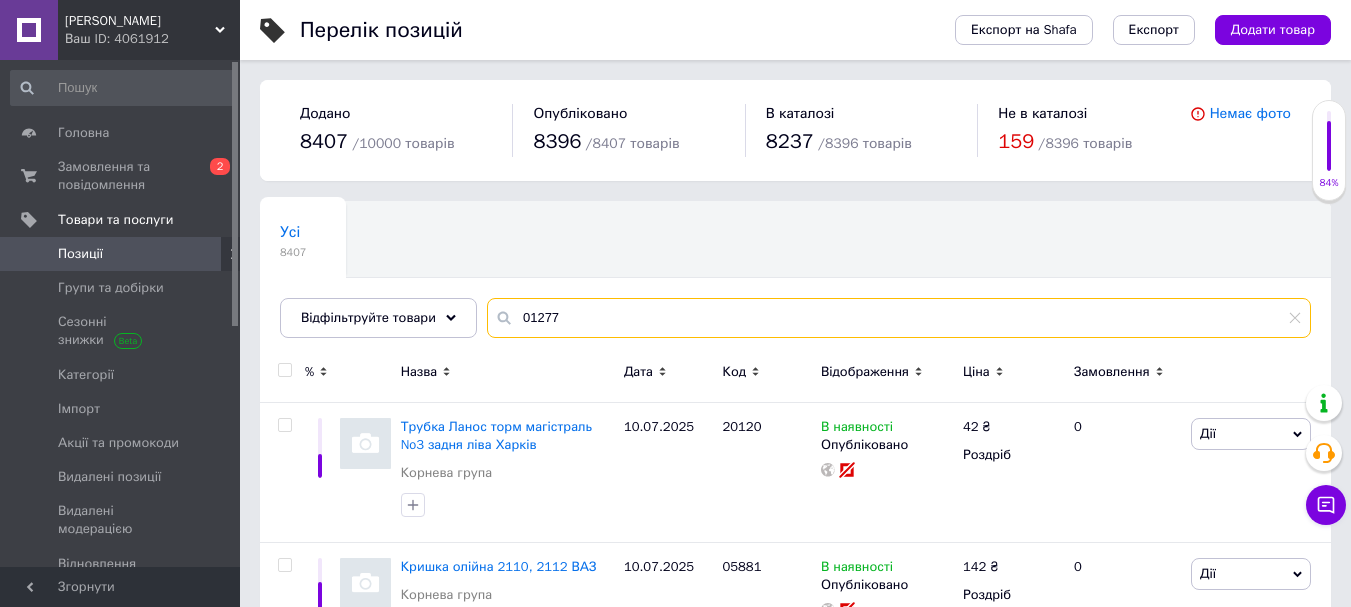 type on "01277" 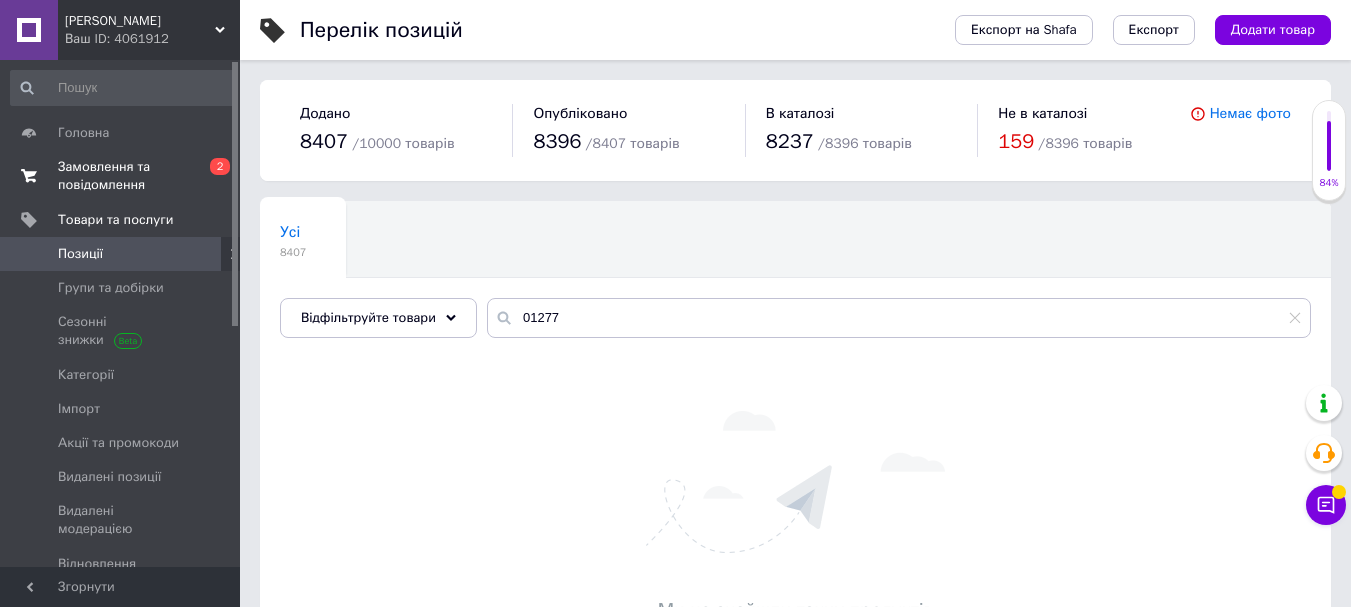click on "Замовлення та повідомлення" at bounding box center [121, 176] 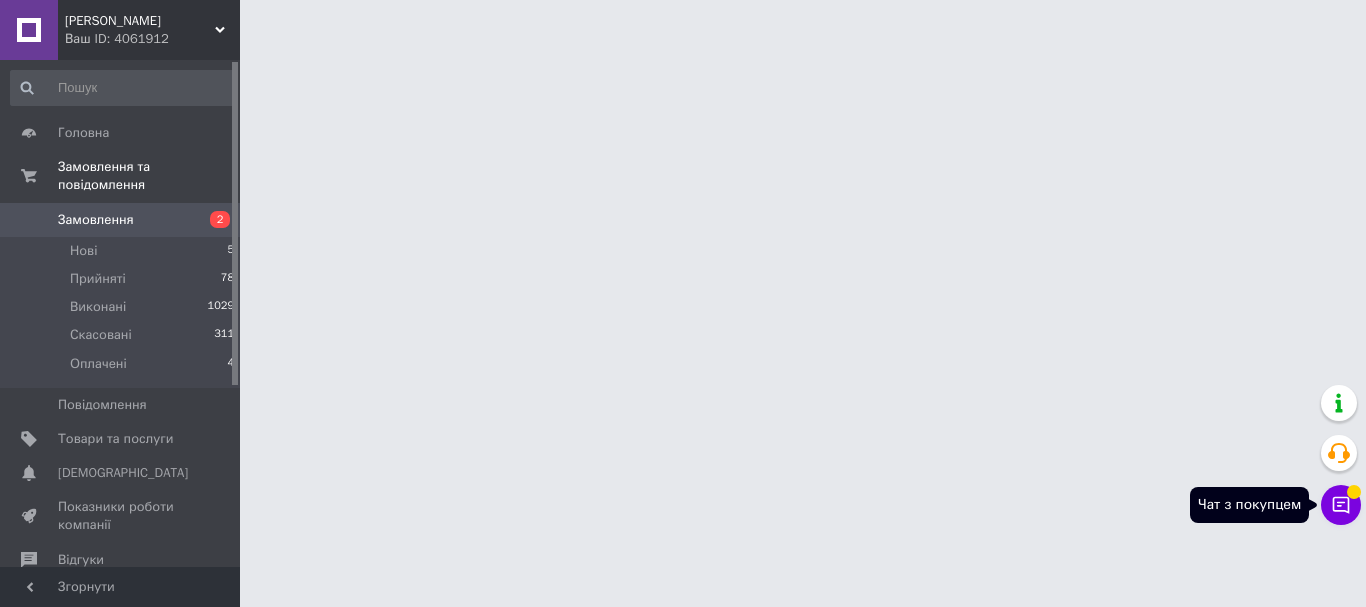 click on "Чат з покупцем" at bounding box center (1341, 505) 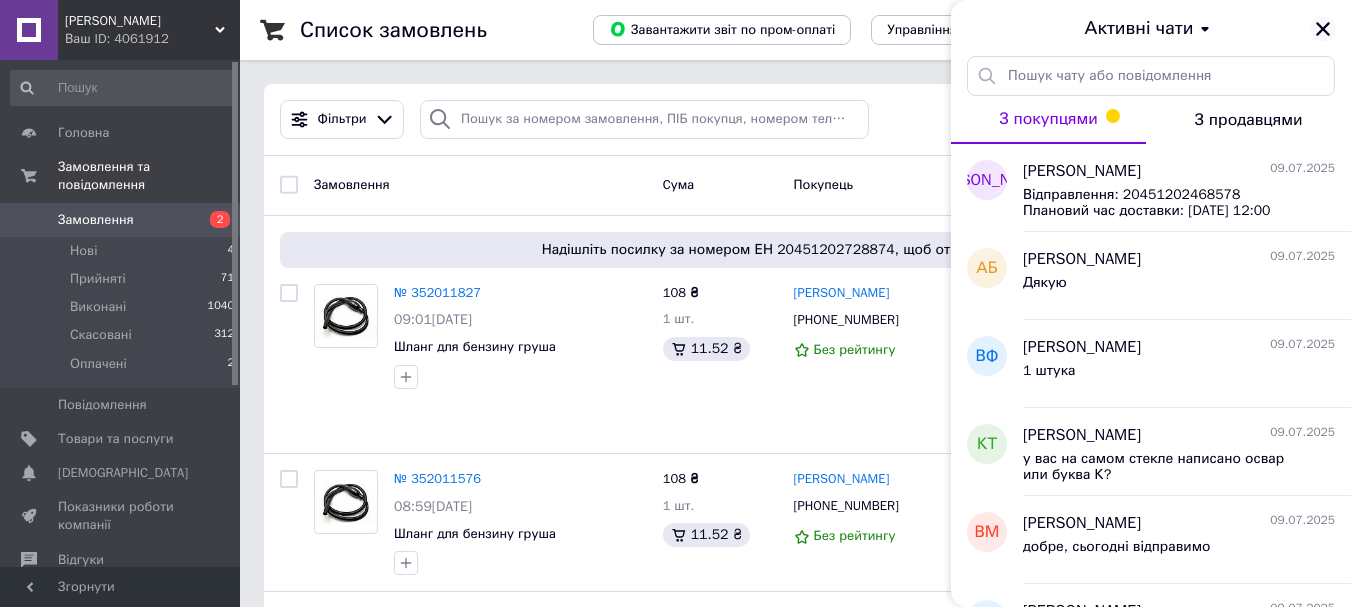 click 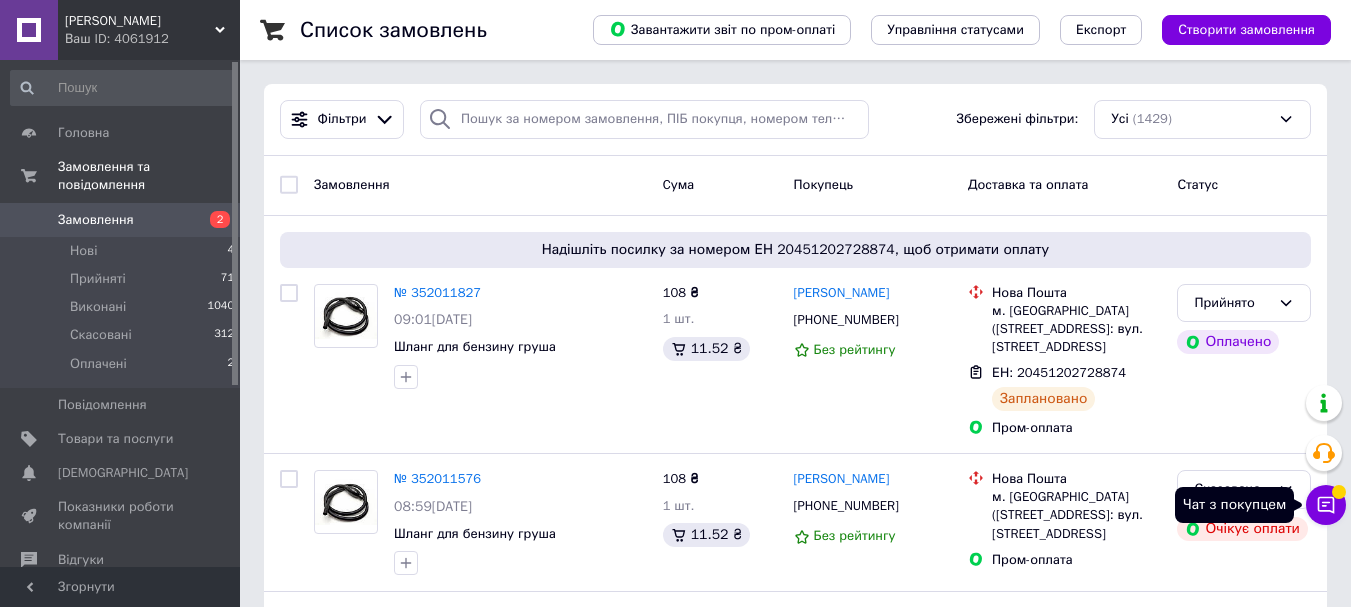 click 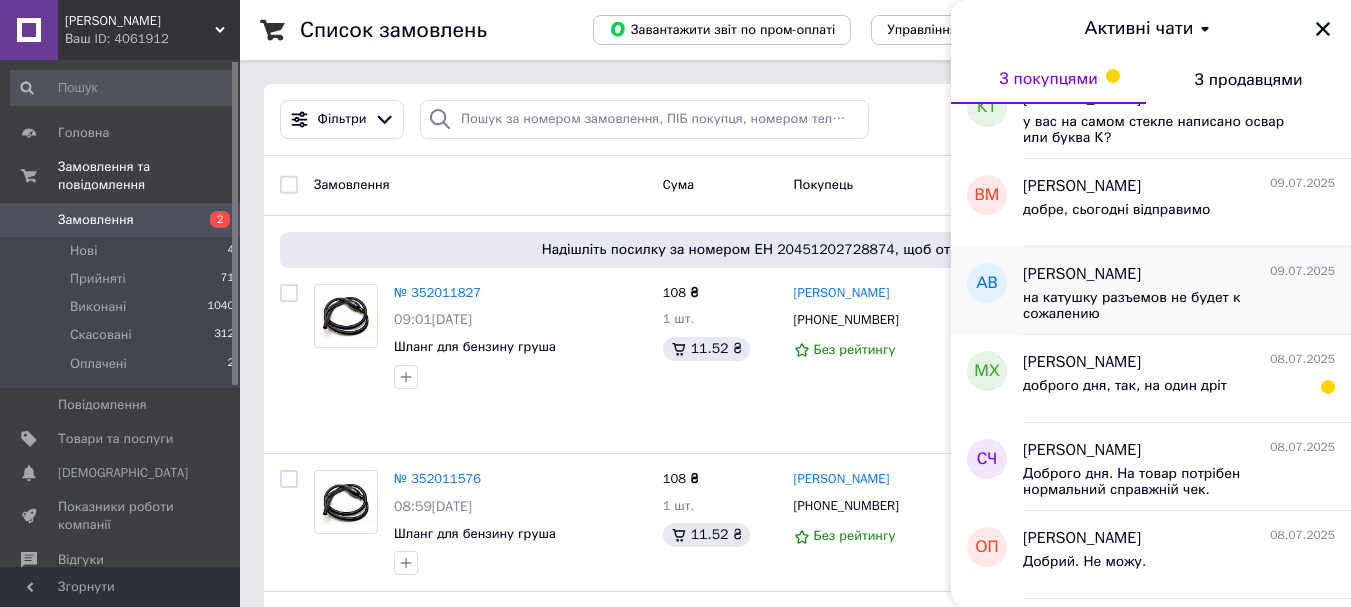 scroll, scrollTop: 300, scrollLeft: 0, axis: vertical 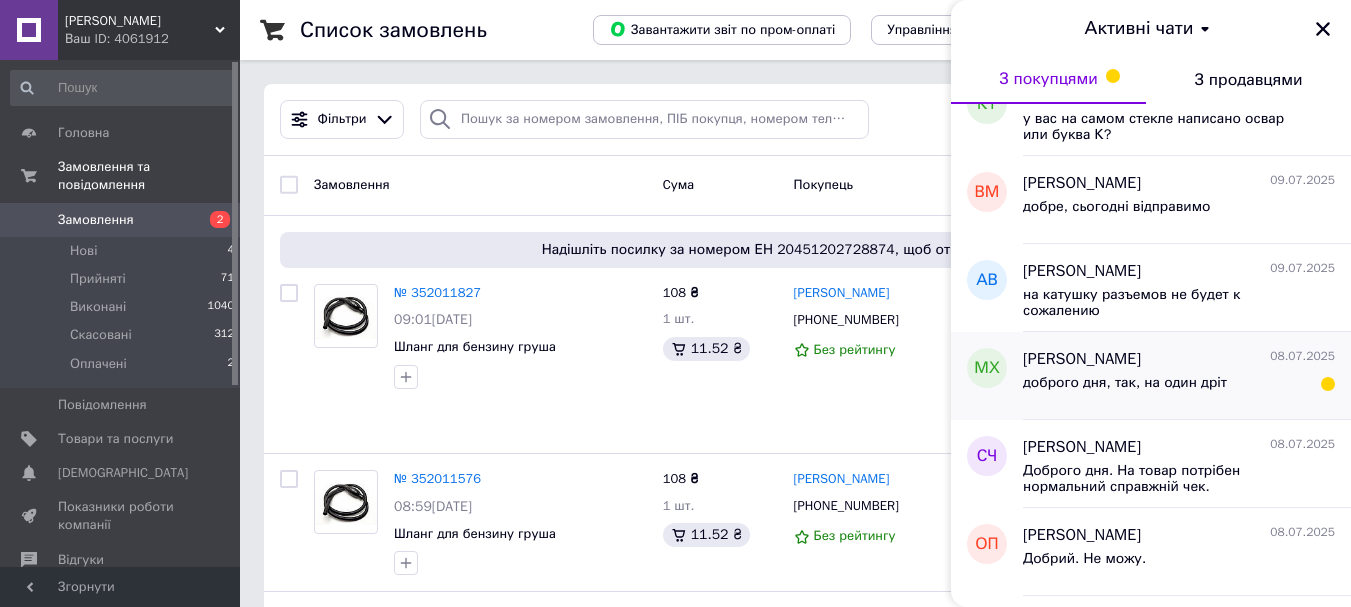click on "[PERSON_NAME]" at bounding box center [1082, 359] 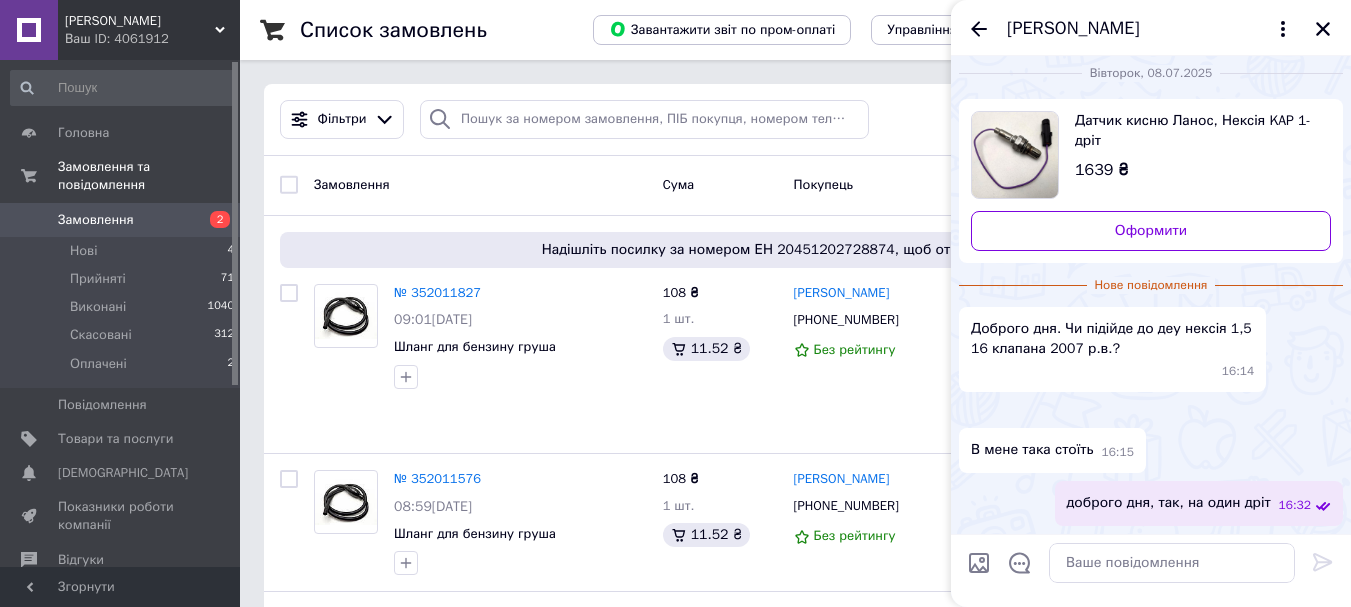scroll, scrollTop: 38, scrollLeft: 0, axis: vertical 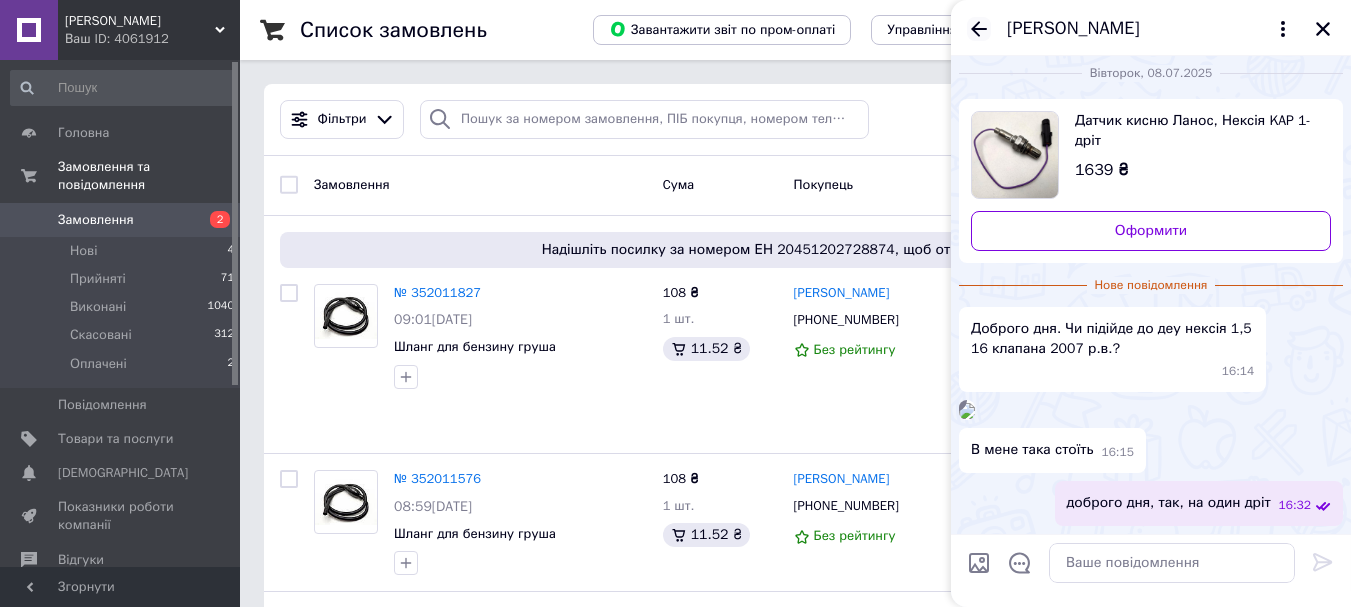 click 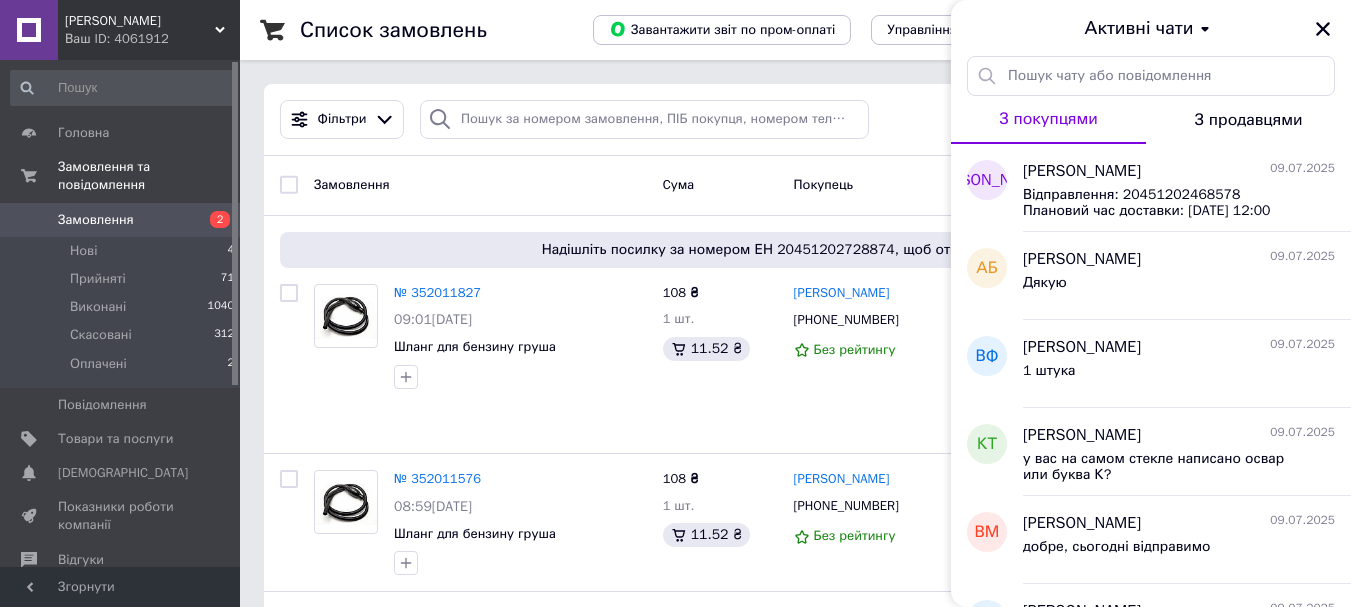 click on "Замовлення" at bounding box center [96, 220] 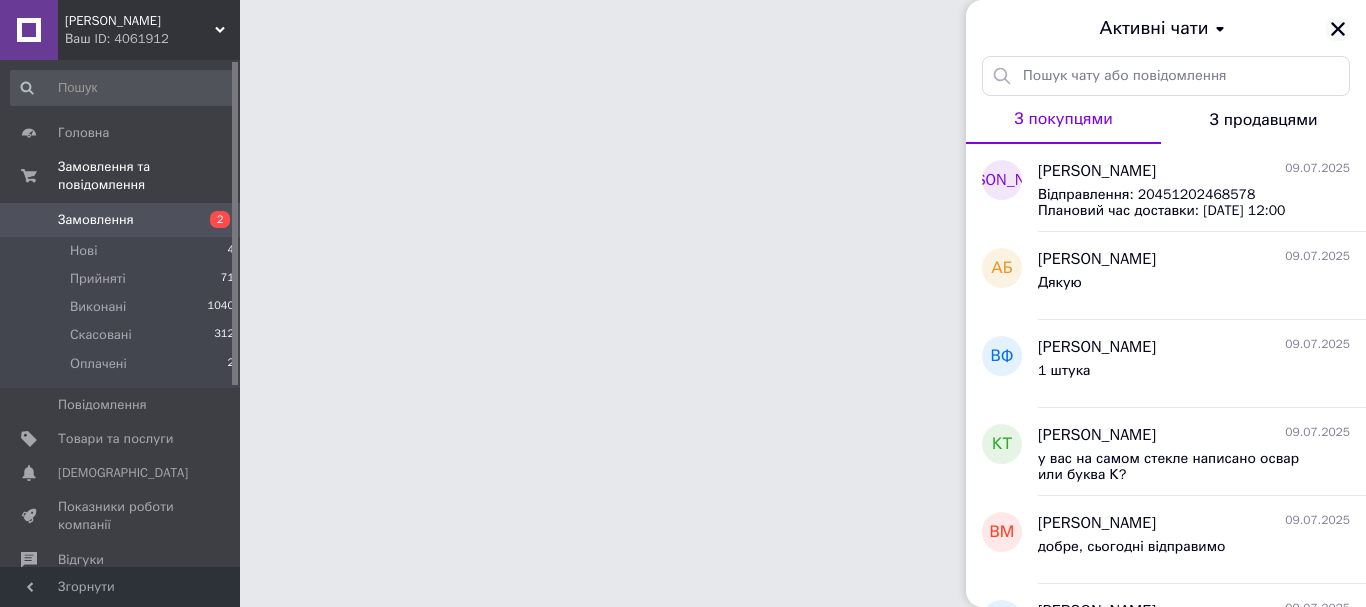 click 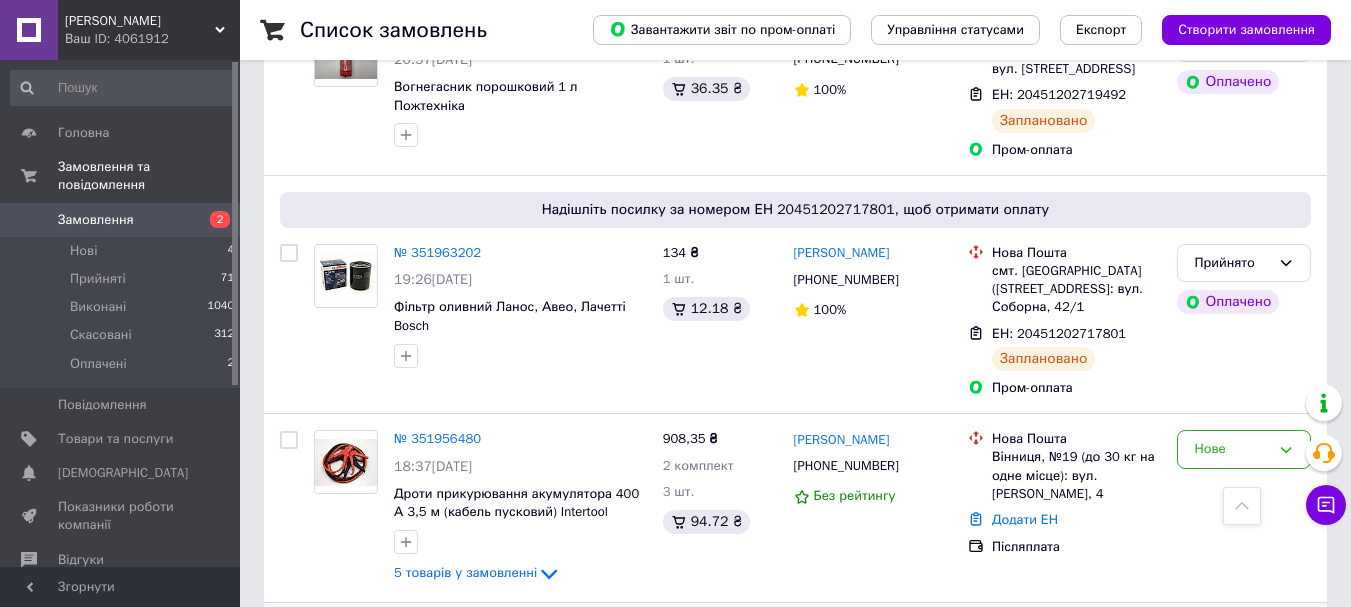 scroll, scrollTop: 2400, scrollLeft: 0, axis: vertical 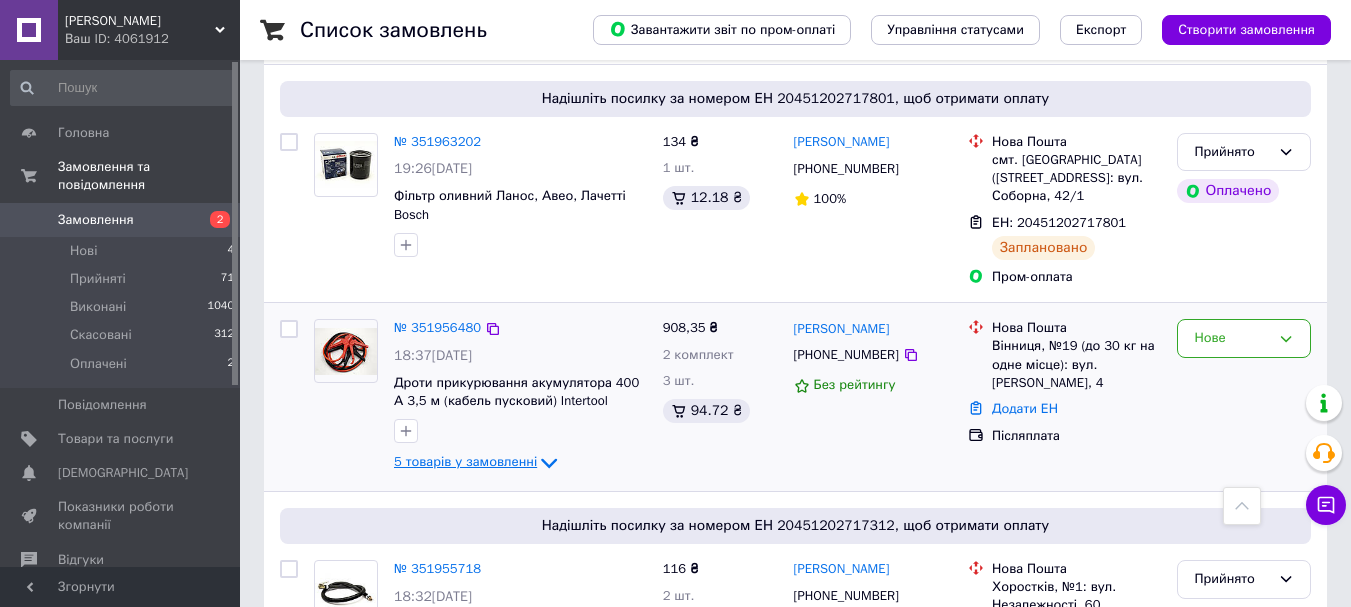 click 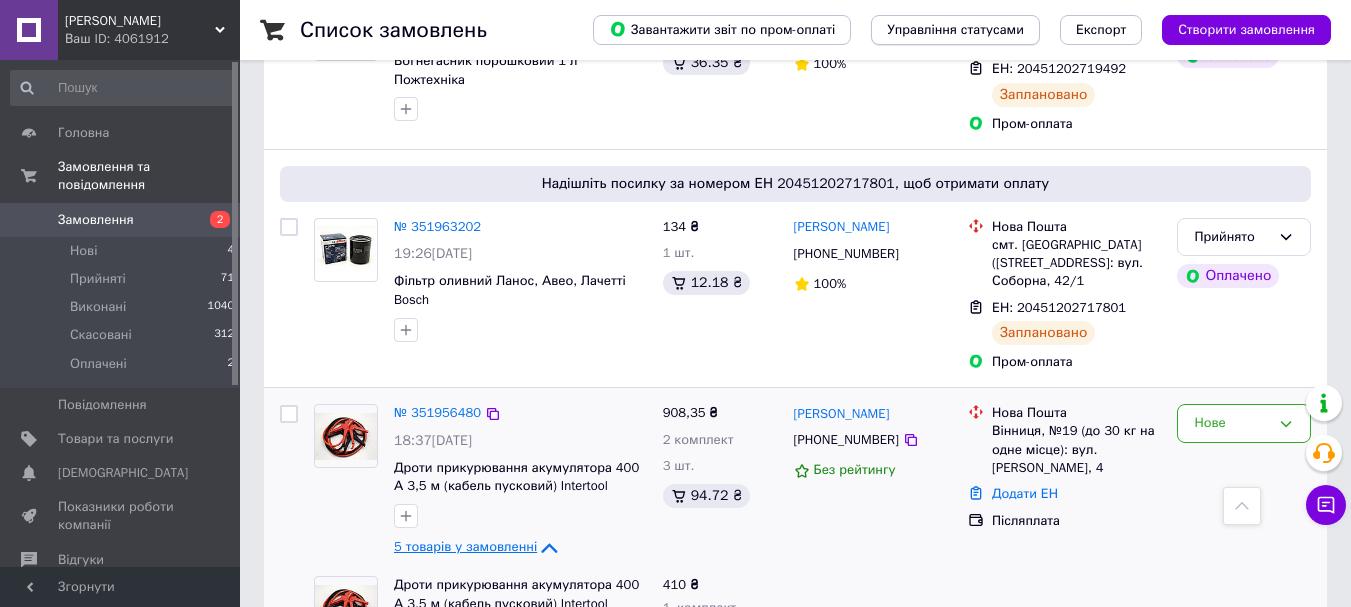 scroll, scrollTop: 2300, scrollLeft: 0, axis: vertical 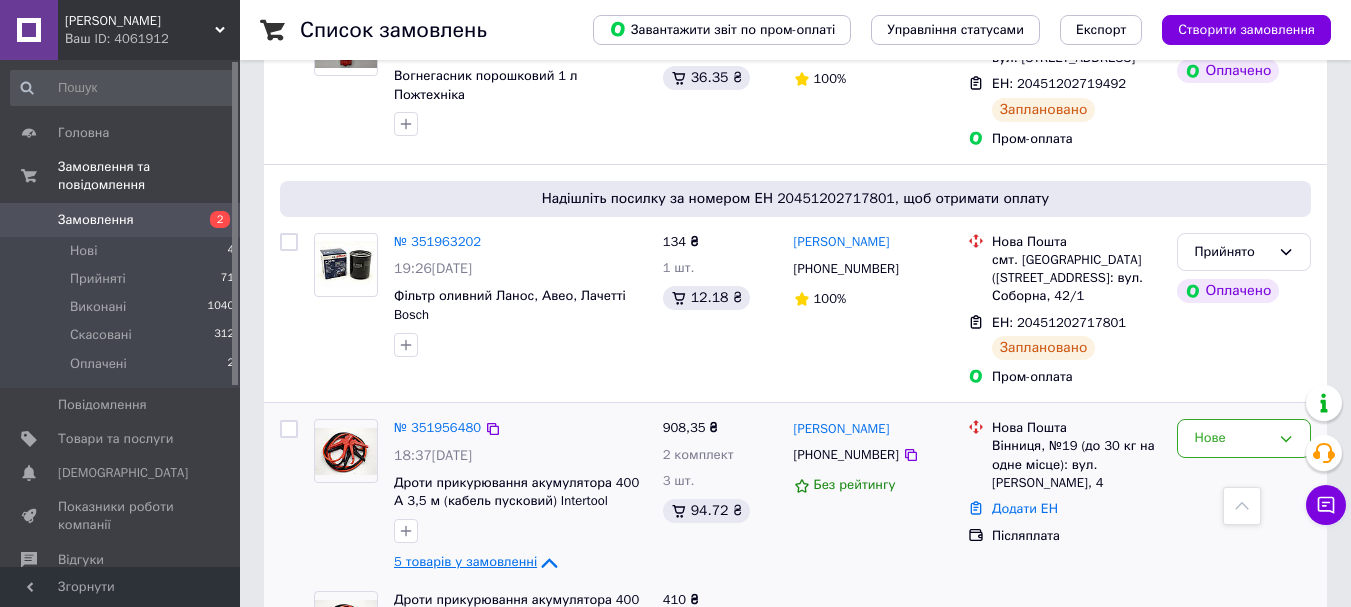click 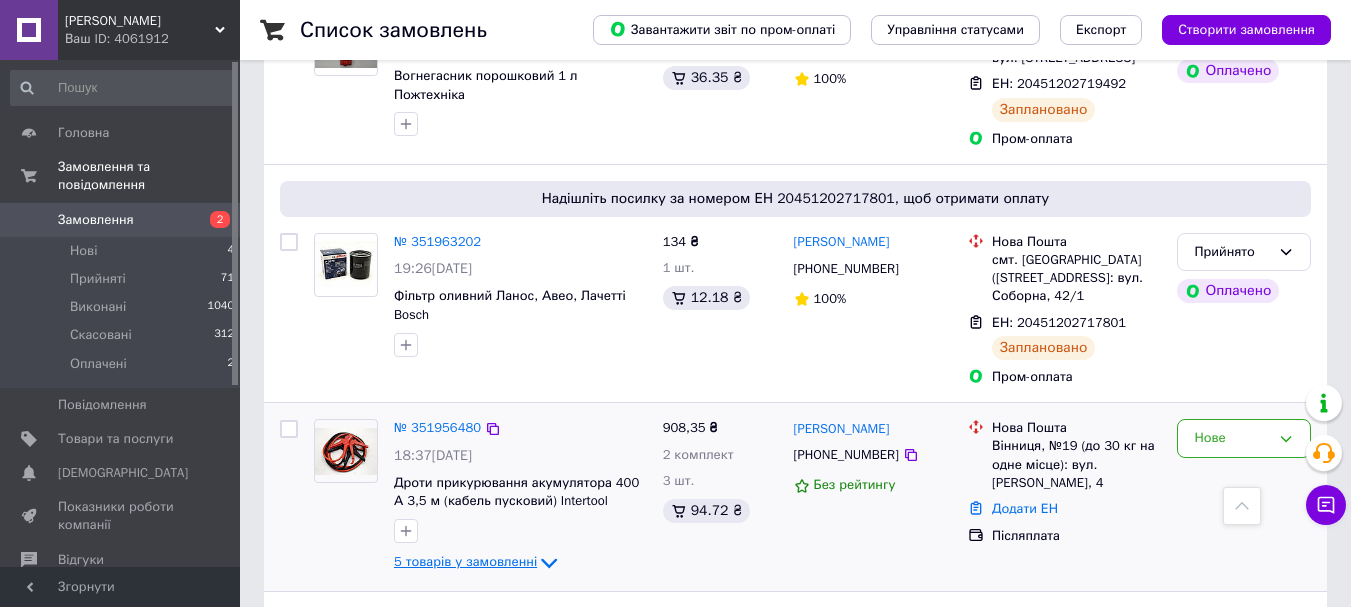 click 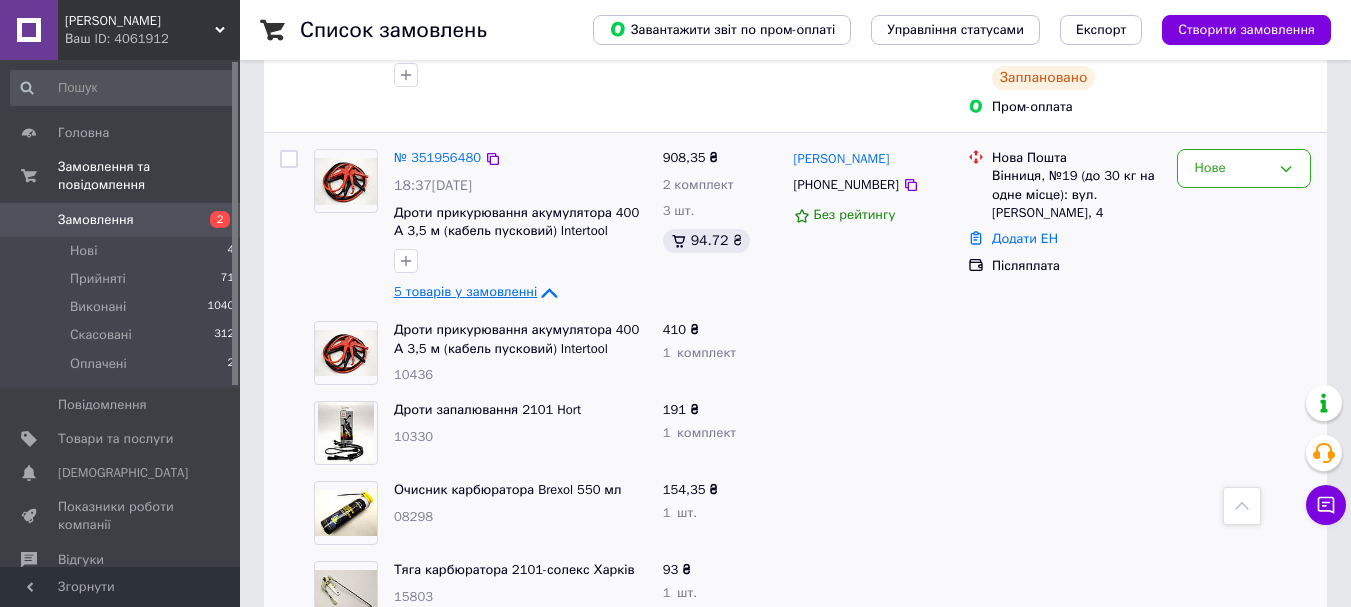 scroll, scrollTop: 2700, scrollLeft: 0, axis: vertical 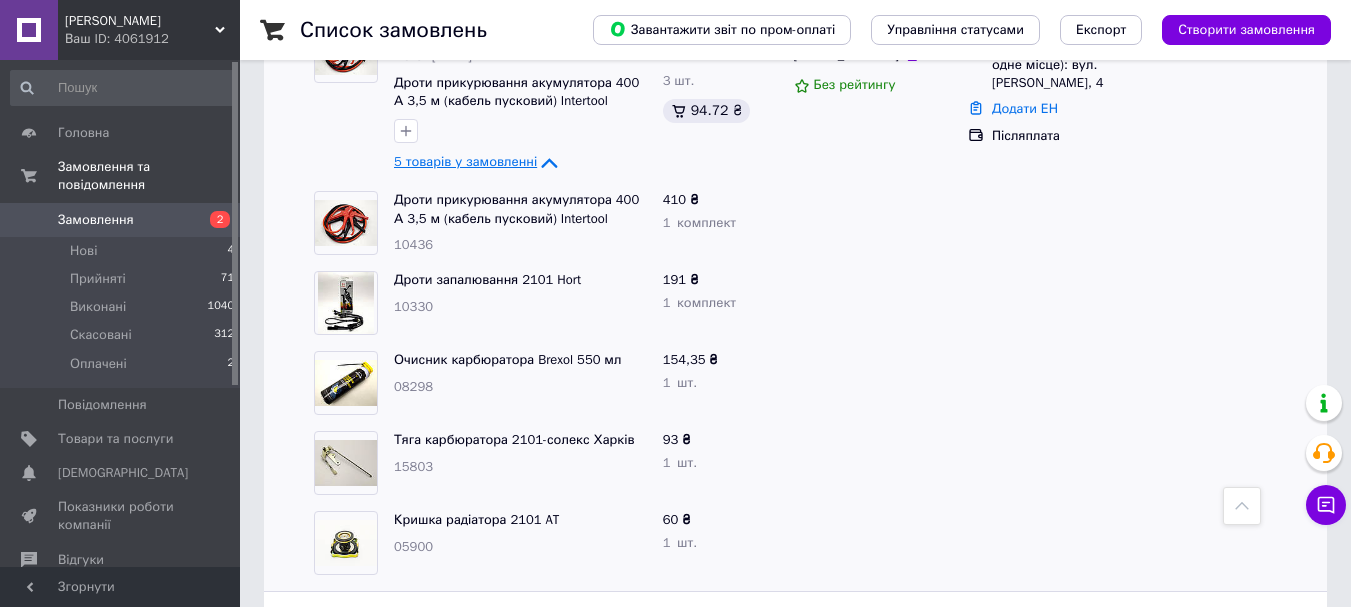 click 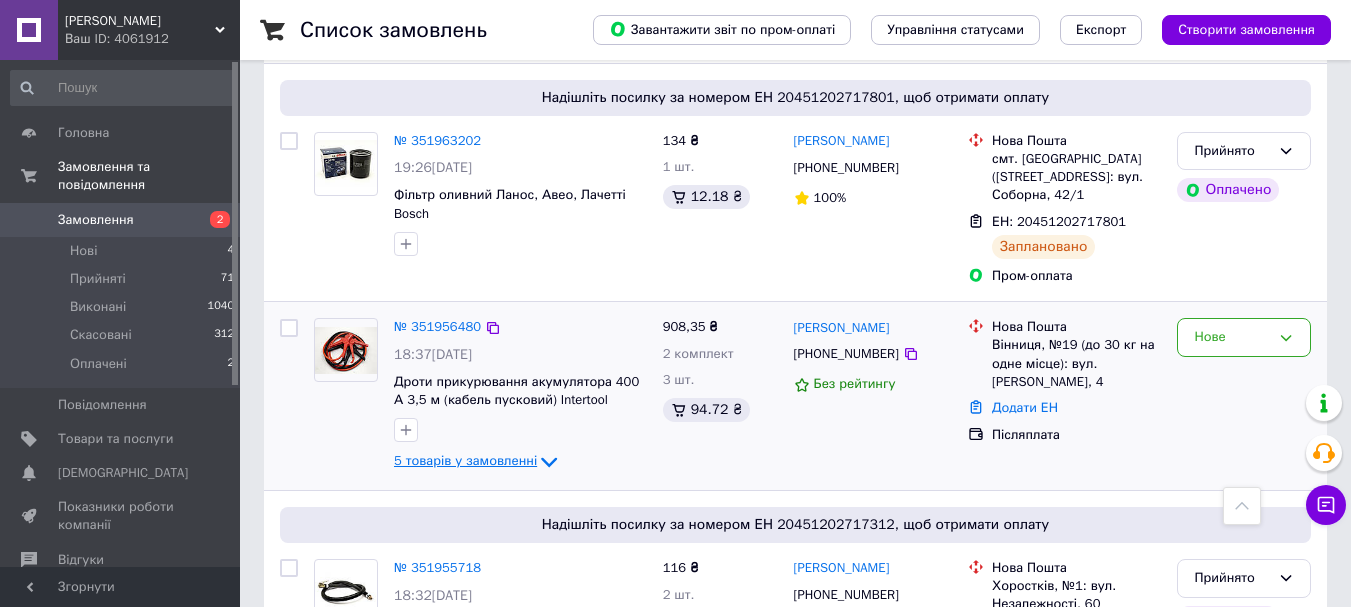 scroll, scrollTop: 2400, scrollLeft: 0, axis: vertical 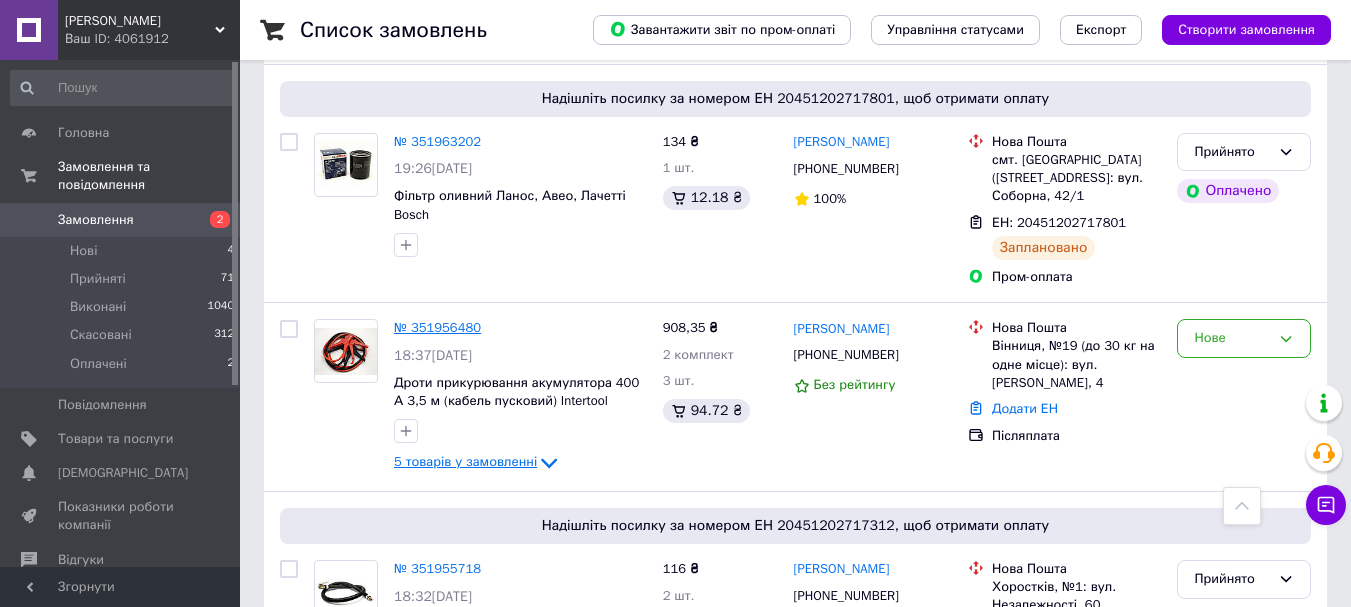 click on "№ 351956480" at bounding box center (437, 327) 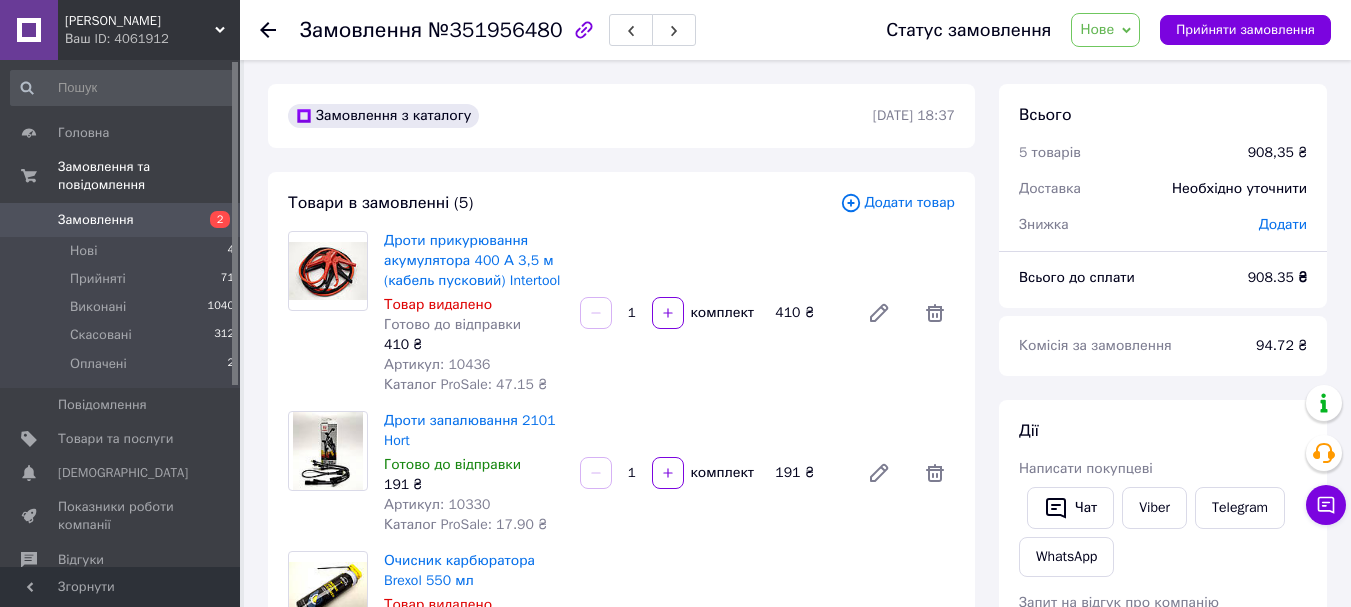 click on "Додати товар" at bounding box center [897, 203] 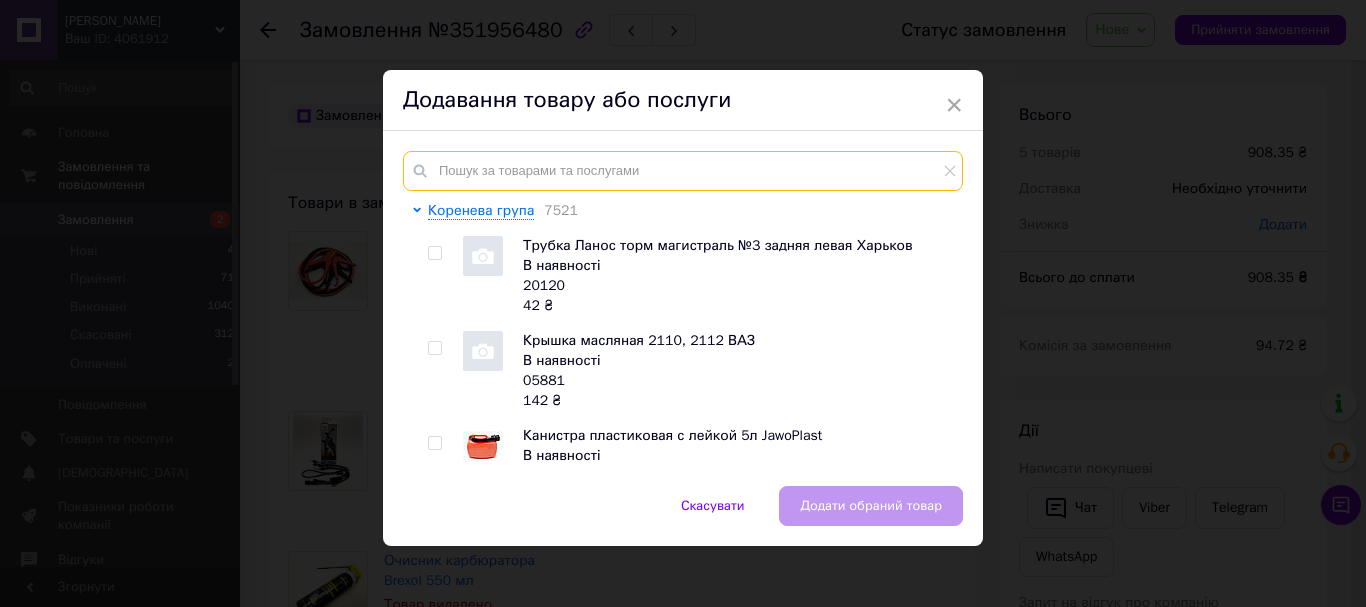click at bounding box center (683, 171) 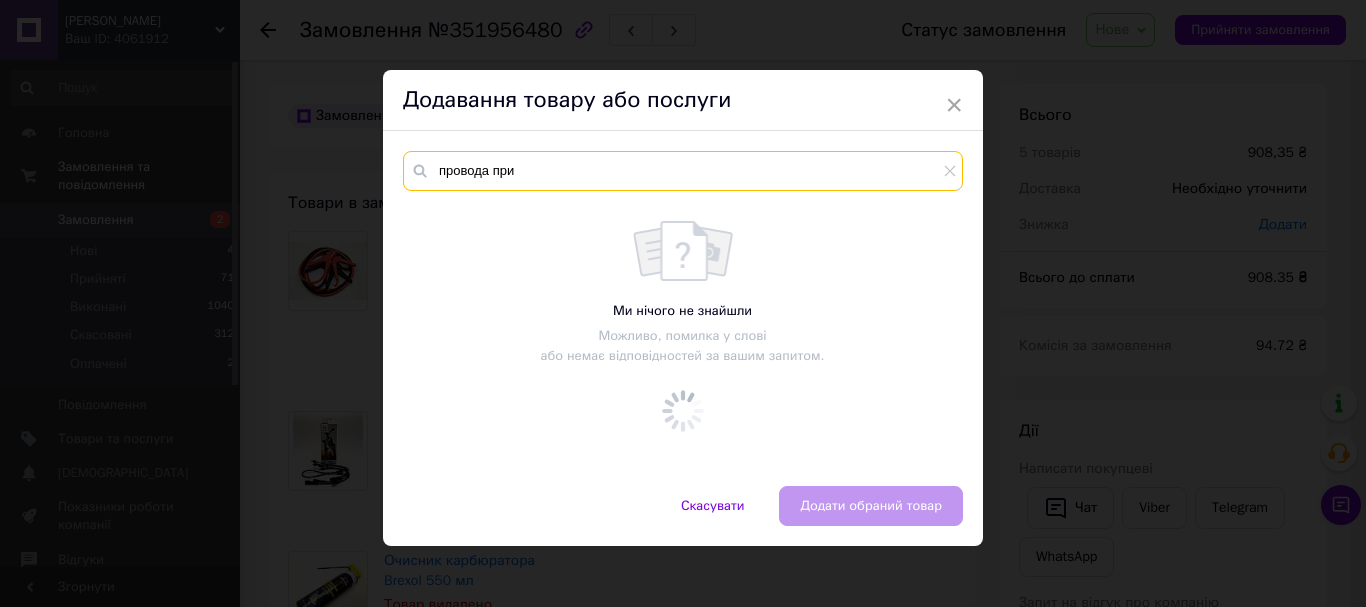 type on "провода при" 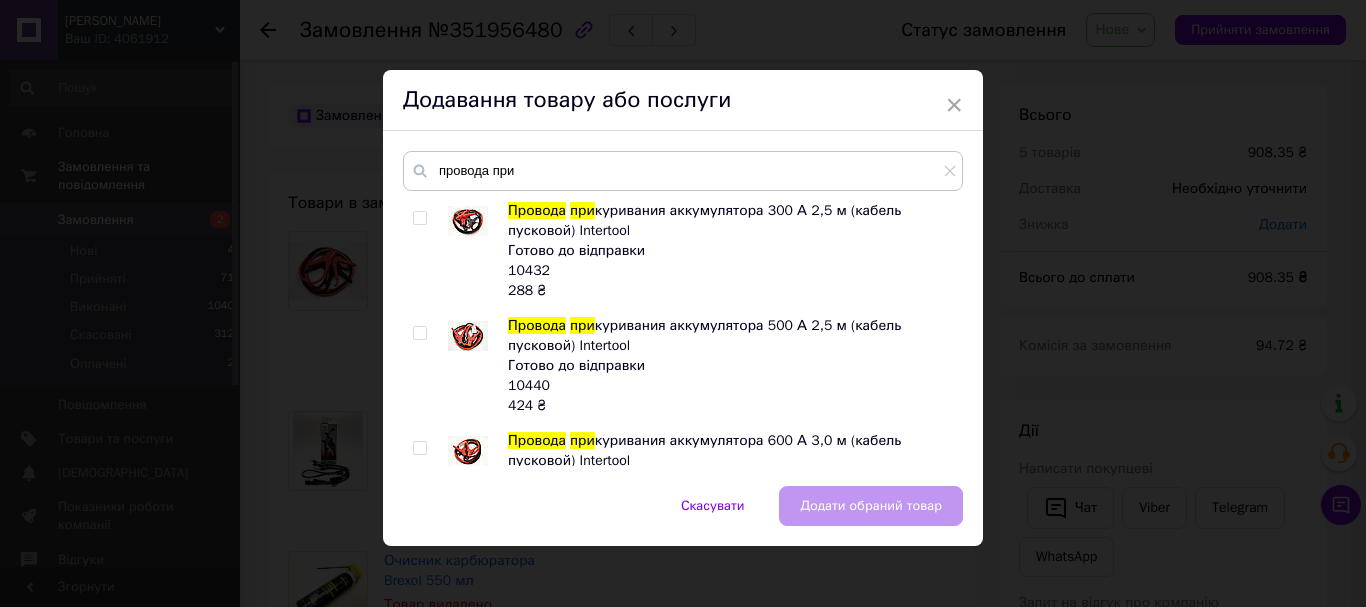 click at bounding box center [419, 333] 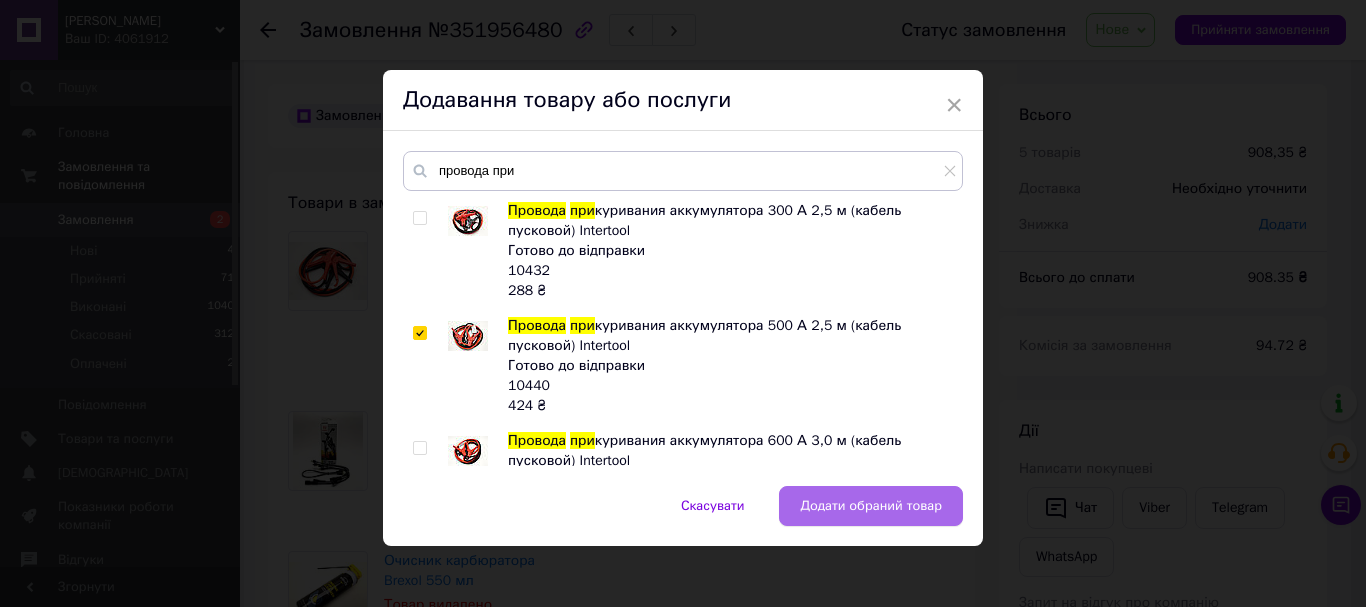 click on "Додати обраний товар" at bounding box center [871, 506] 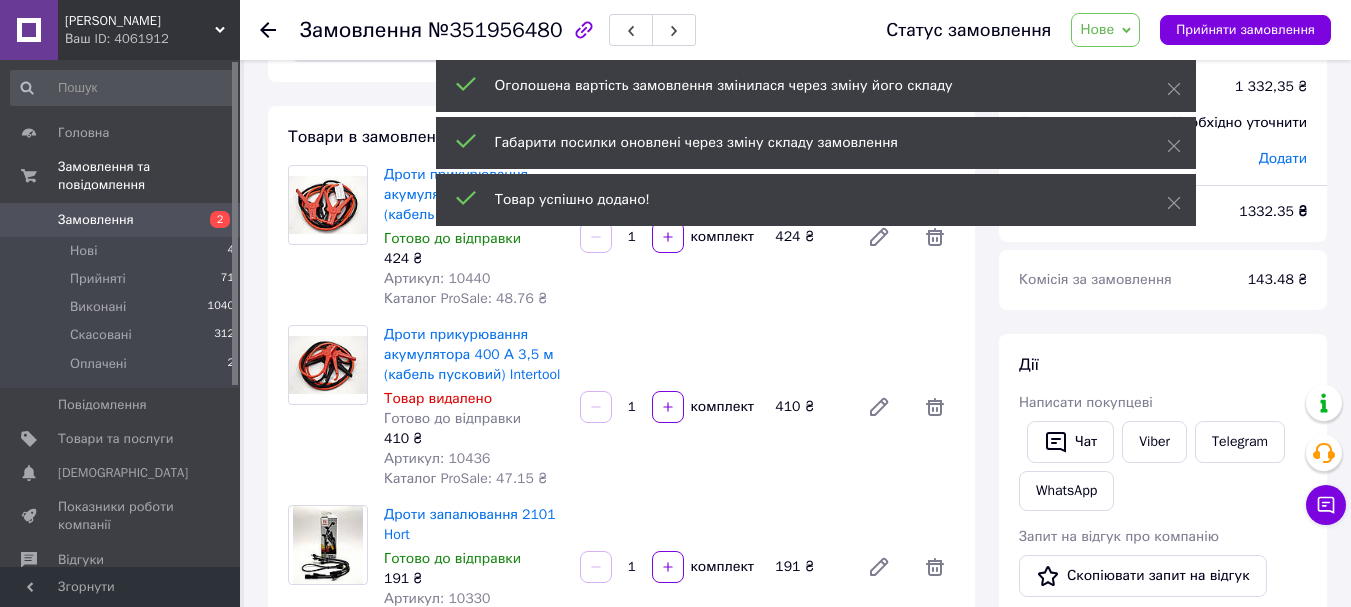 scroll, scrollTop: 100, scrollLeft: 0, axis: vertical 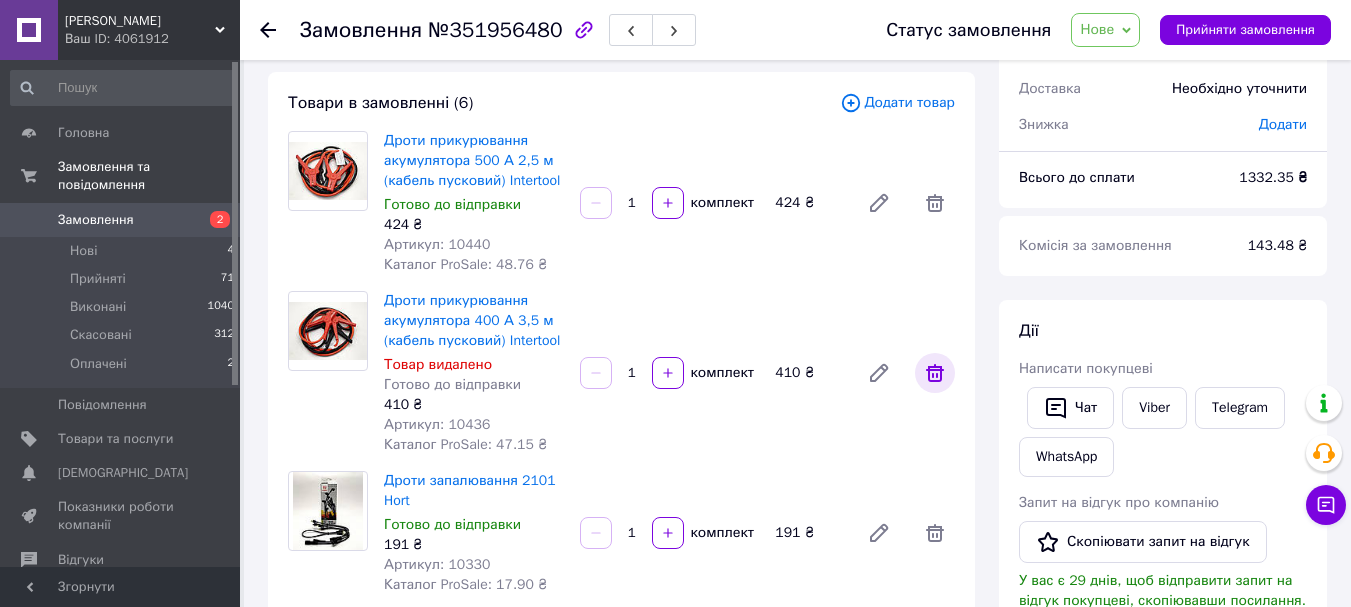 click 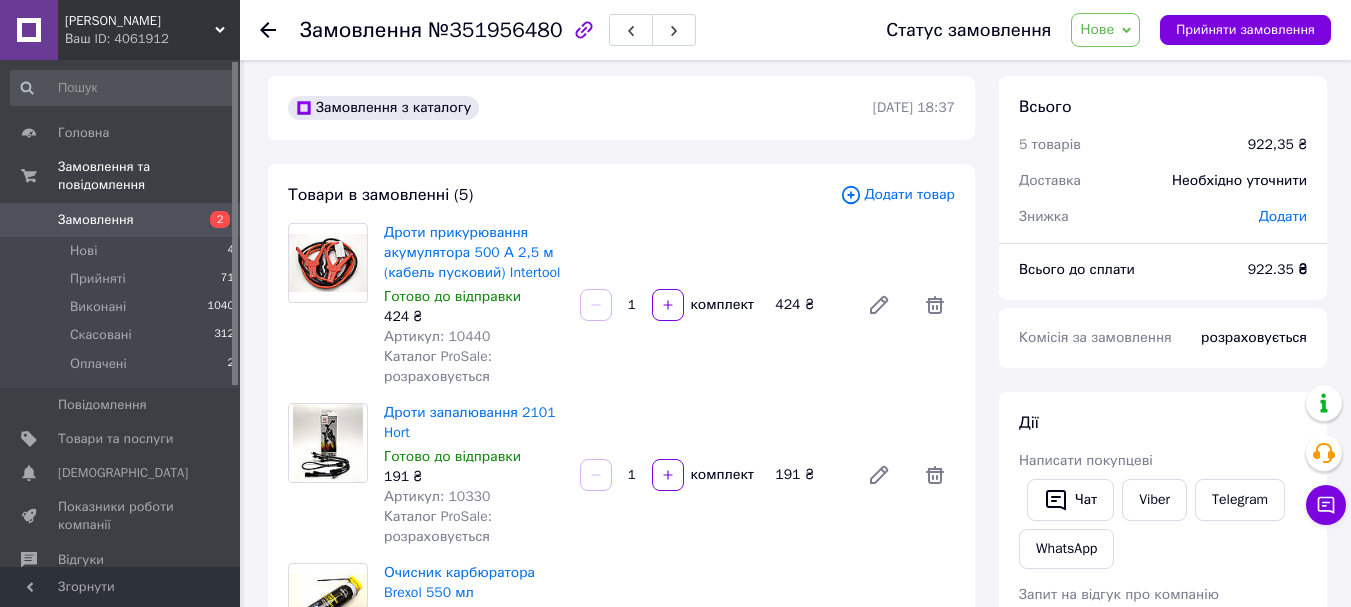 scroll, scrollTop: 0, scrollLeft: 0, axis: both 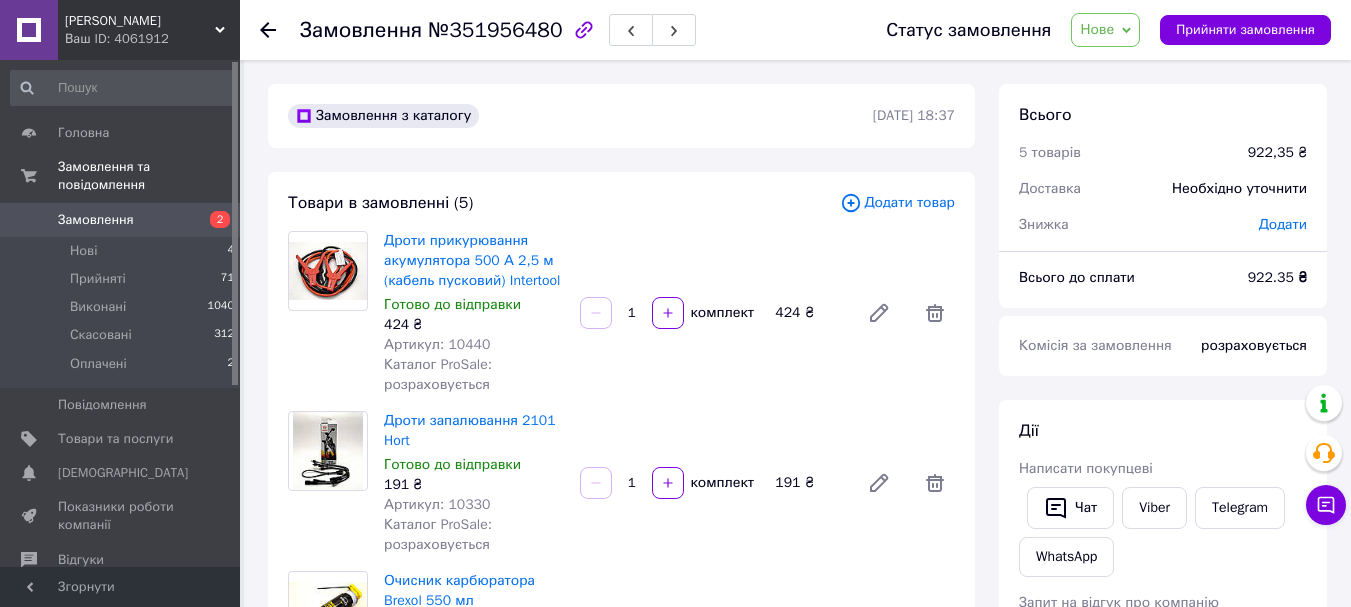 click on "Додати товар" at bounding box center [897, 203] 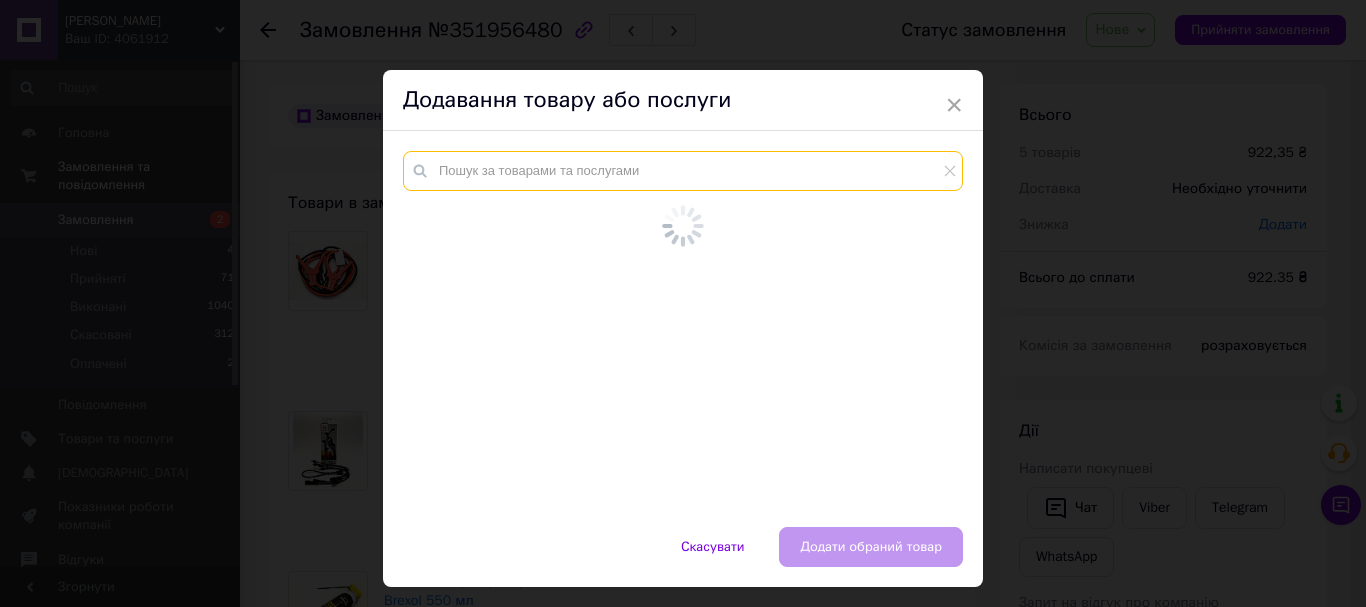 click at bounding box center (683, 171) 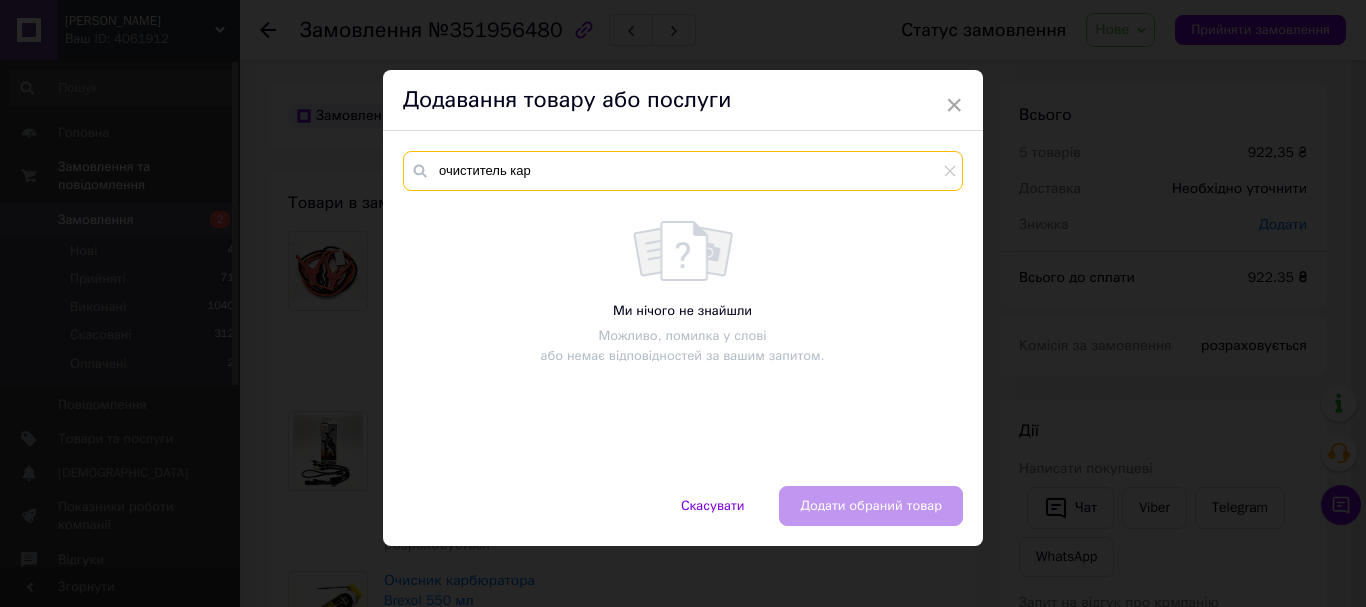 type on "очиститель кар" 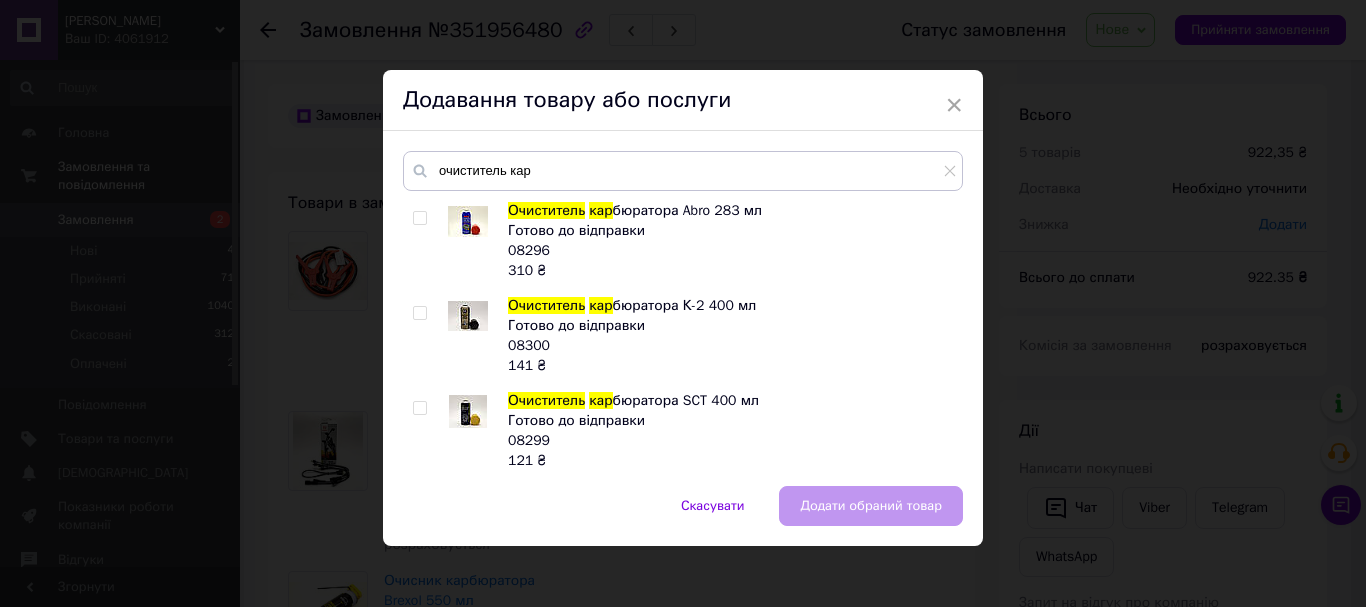 drag, startPoint x: 416, startPoint y: 409, endPoint x: 544, endPoint y: 432, distance: 130.04999 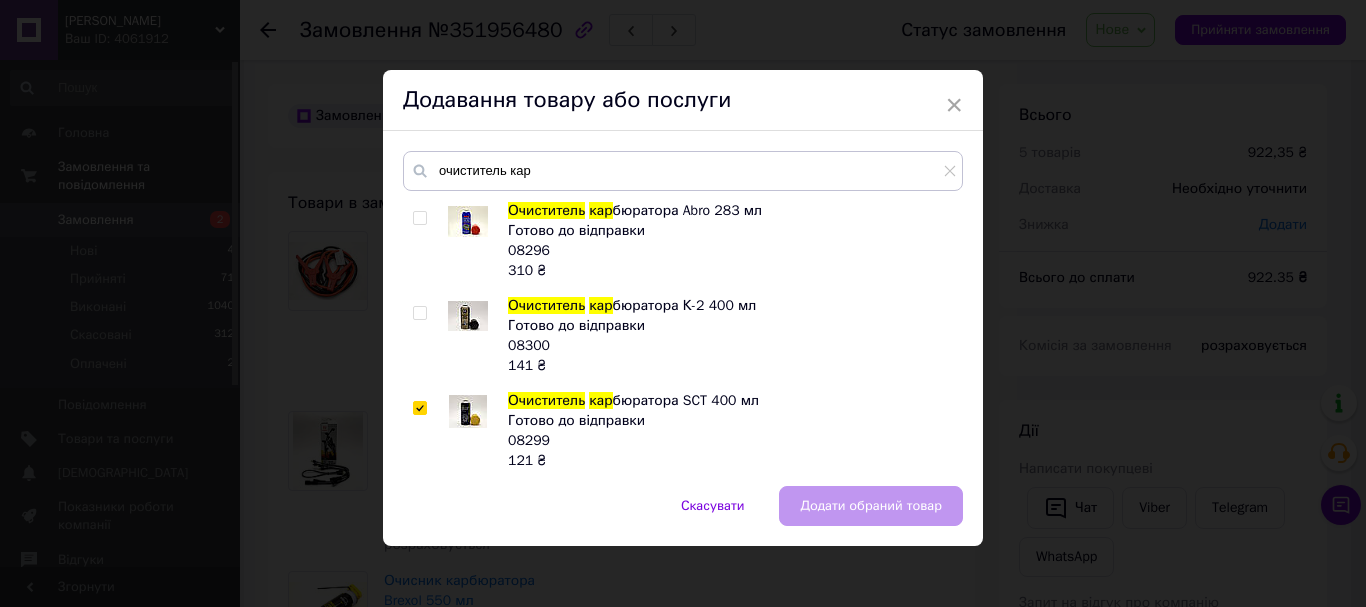 checkbox on "true" 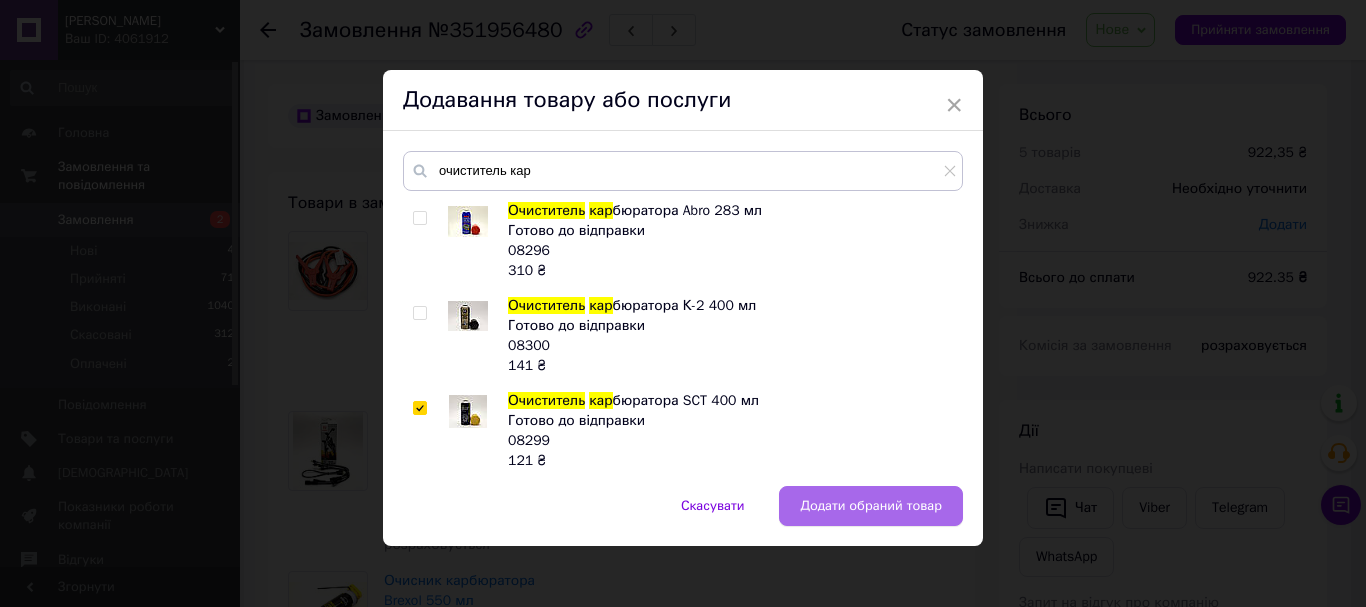 click on "Додати обраний товар" at bounding box center [871, 506] 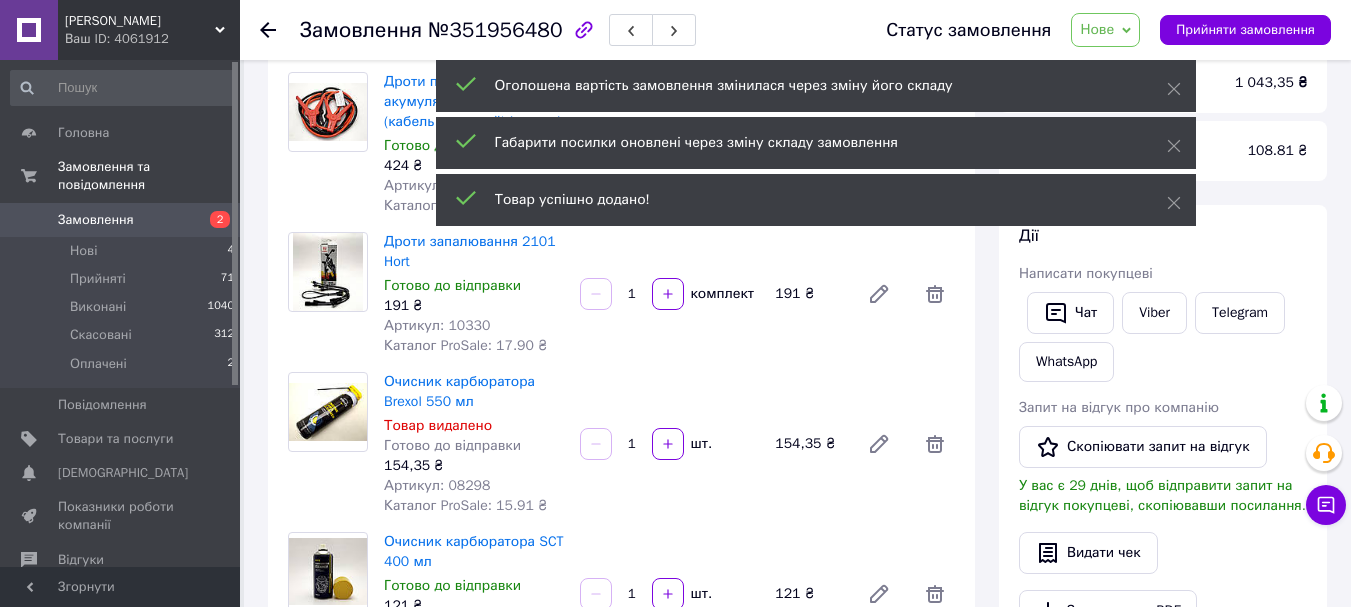 scroll, scrollTop: 200, scrollLeft: 0, axis: vertical 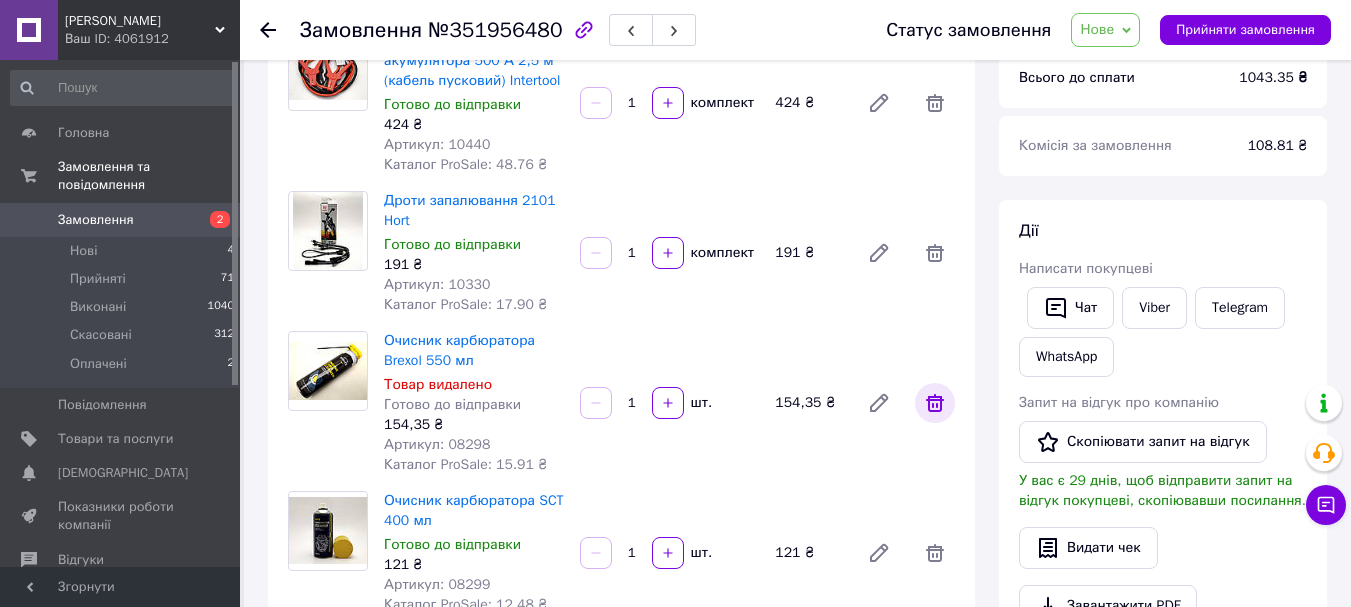 click 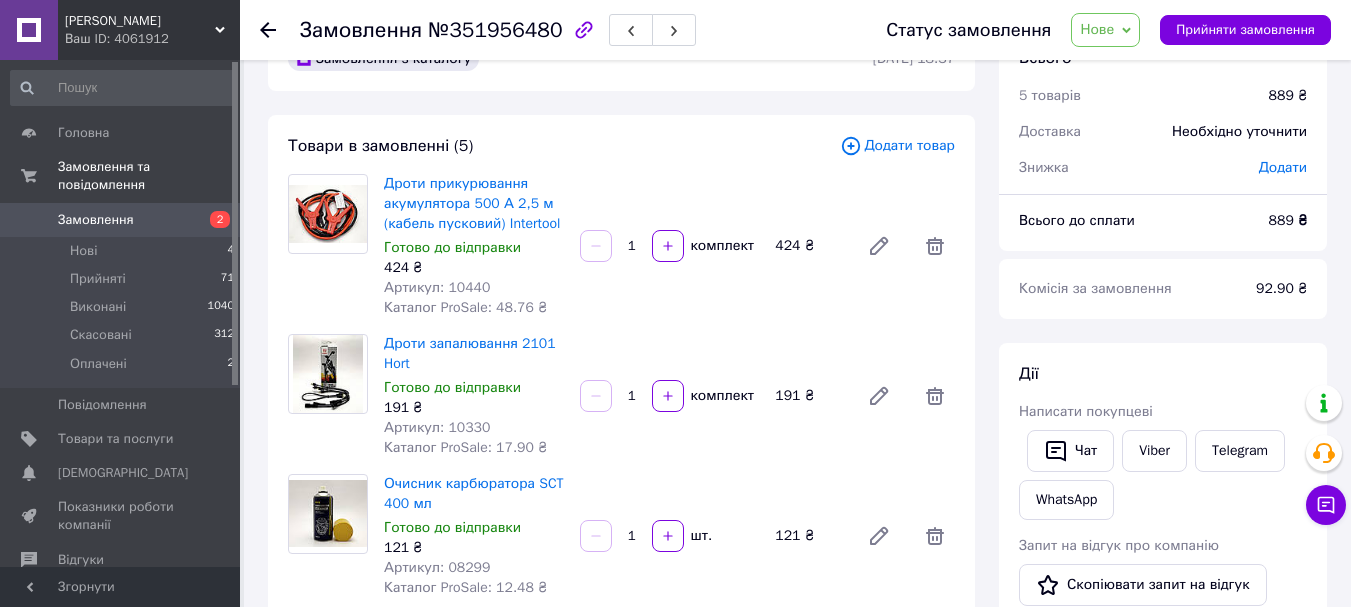 scroll, scrollTop: 0, scrollLeft: 0, axis: both 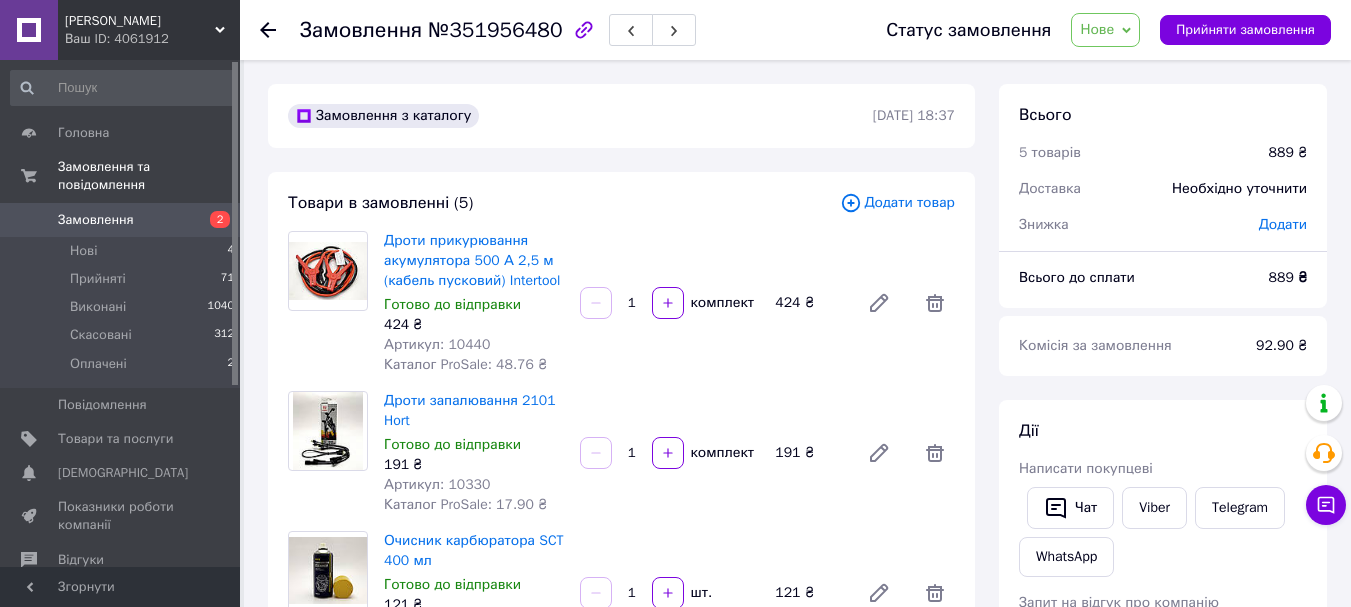 click on "Додати товар" at bounding box center (897, 203) 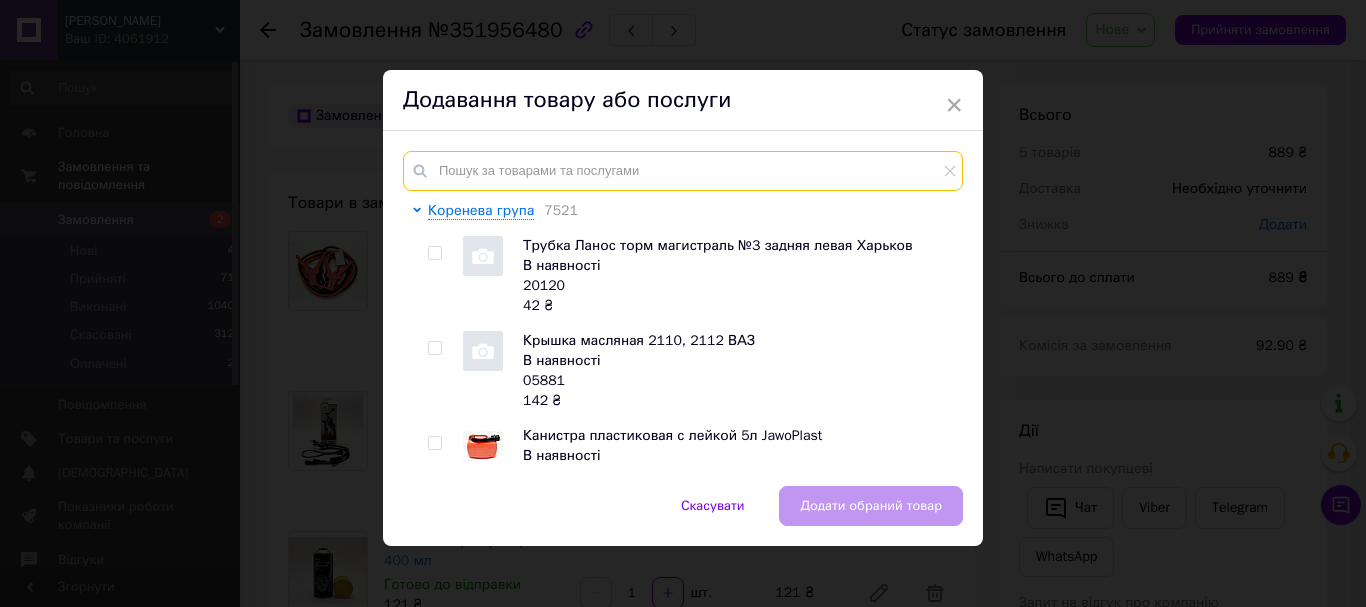 click at bounding box center (683, 171) 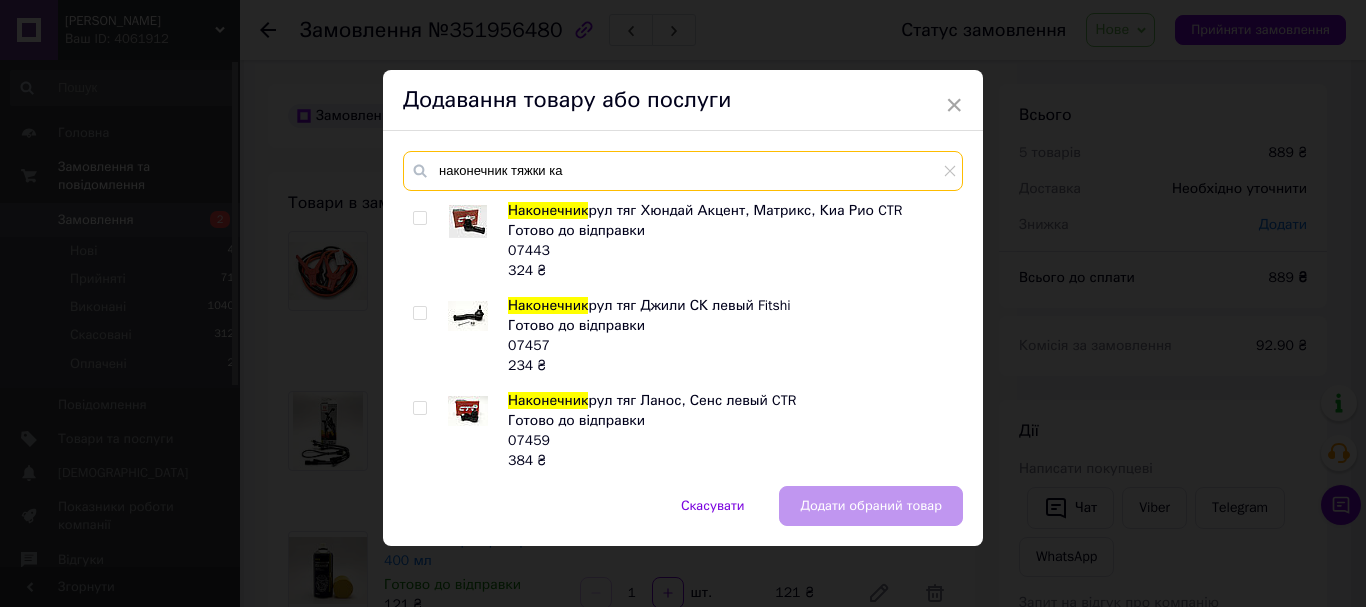 type on "наконечник тяжки ка" 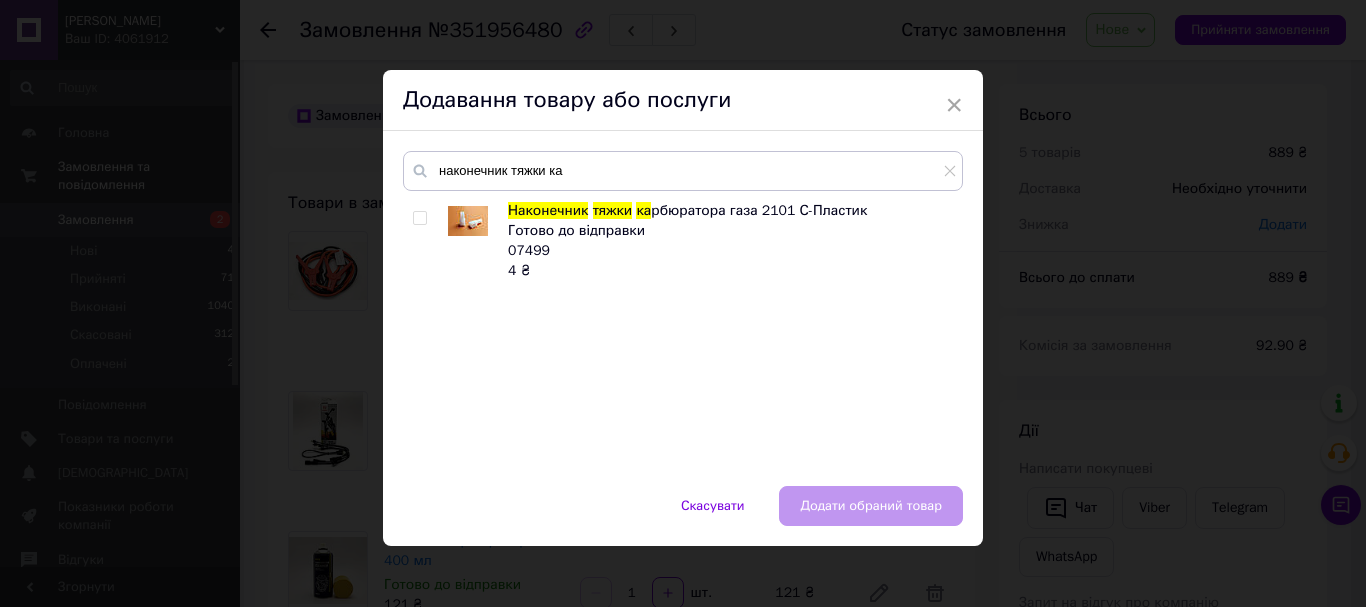 click at bounding box center [420, 218] 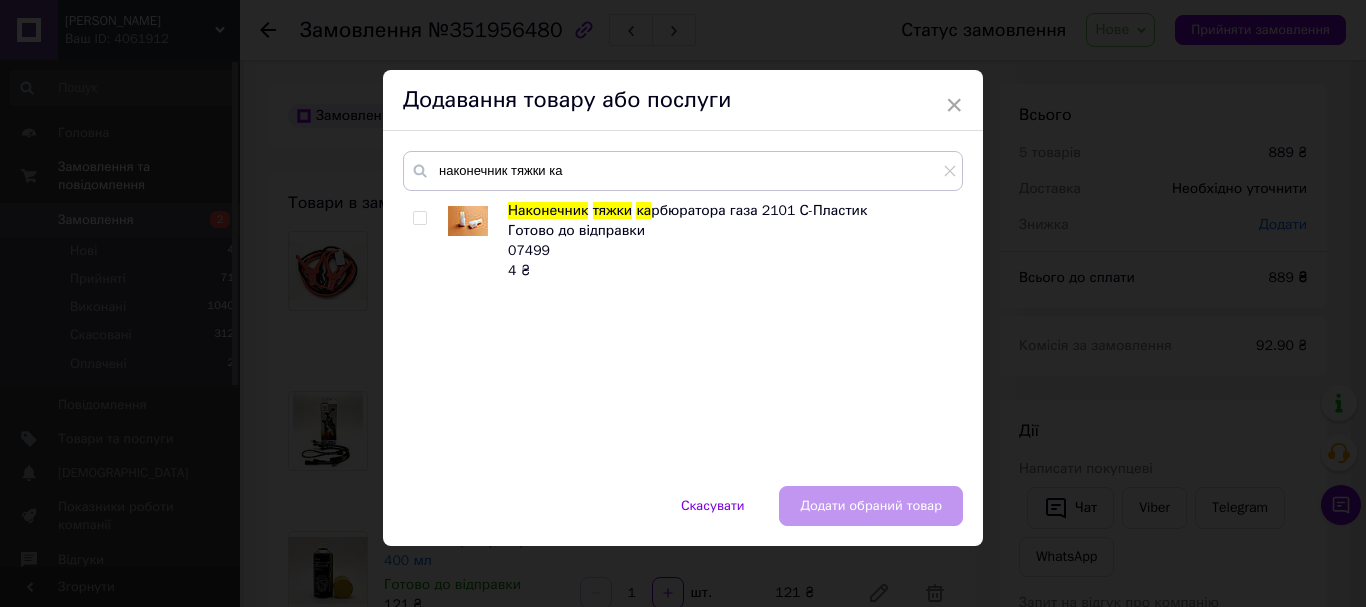click at bounding box center [419, 218] 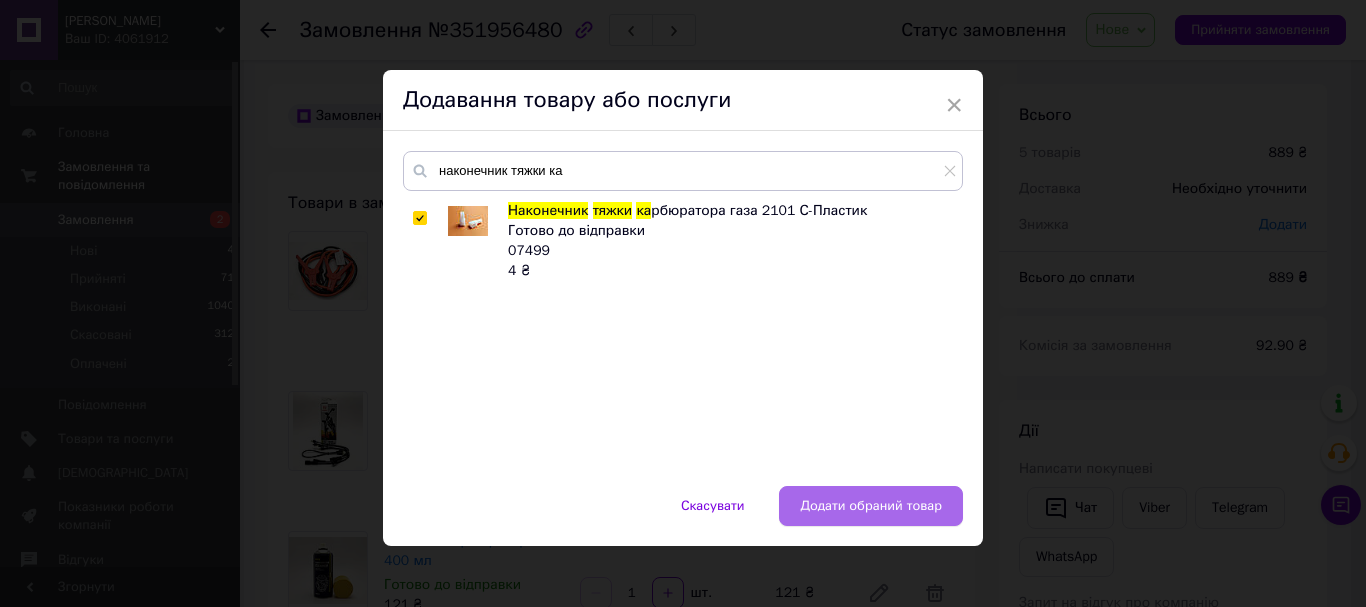 click on "Додати обраний товар" at bounding box center [871, 506] 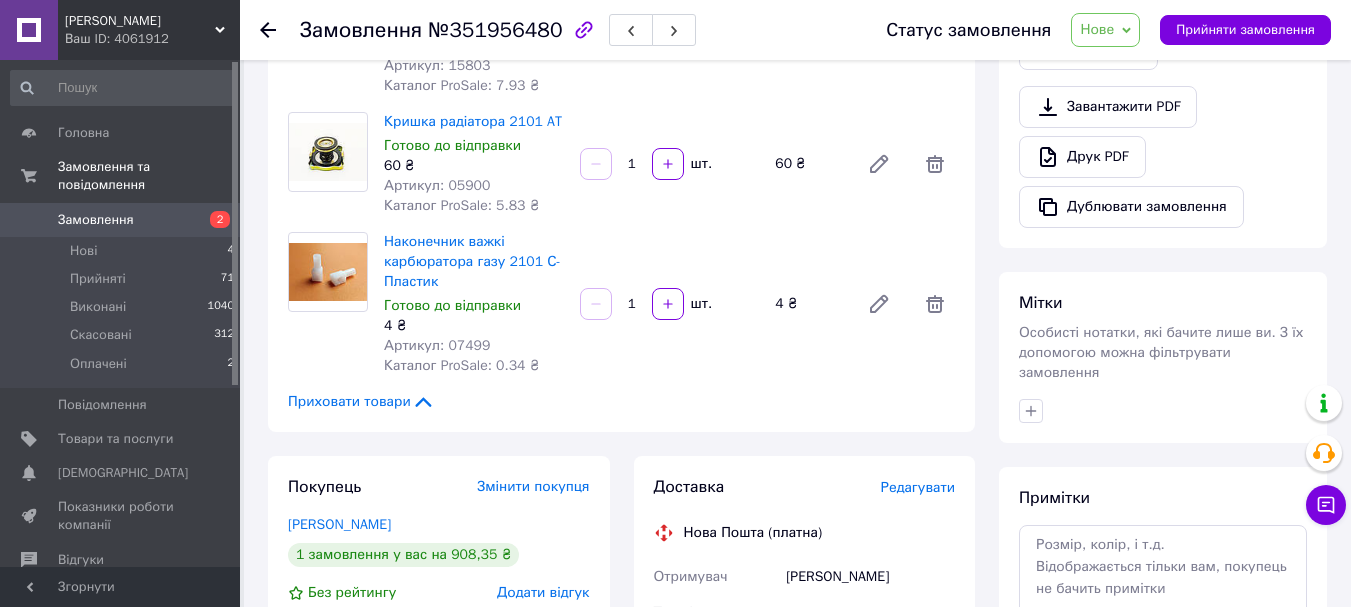 scroll, scrollTop: 700, scrollLeft: 0, axis: vertical 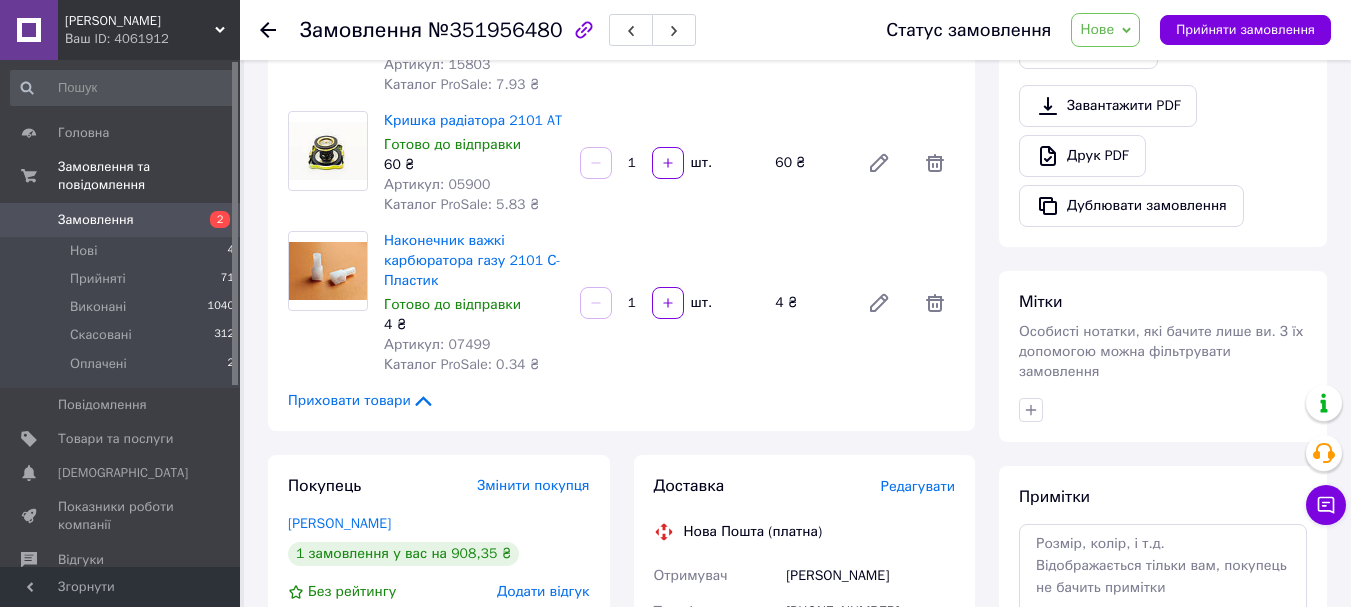 click 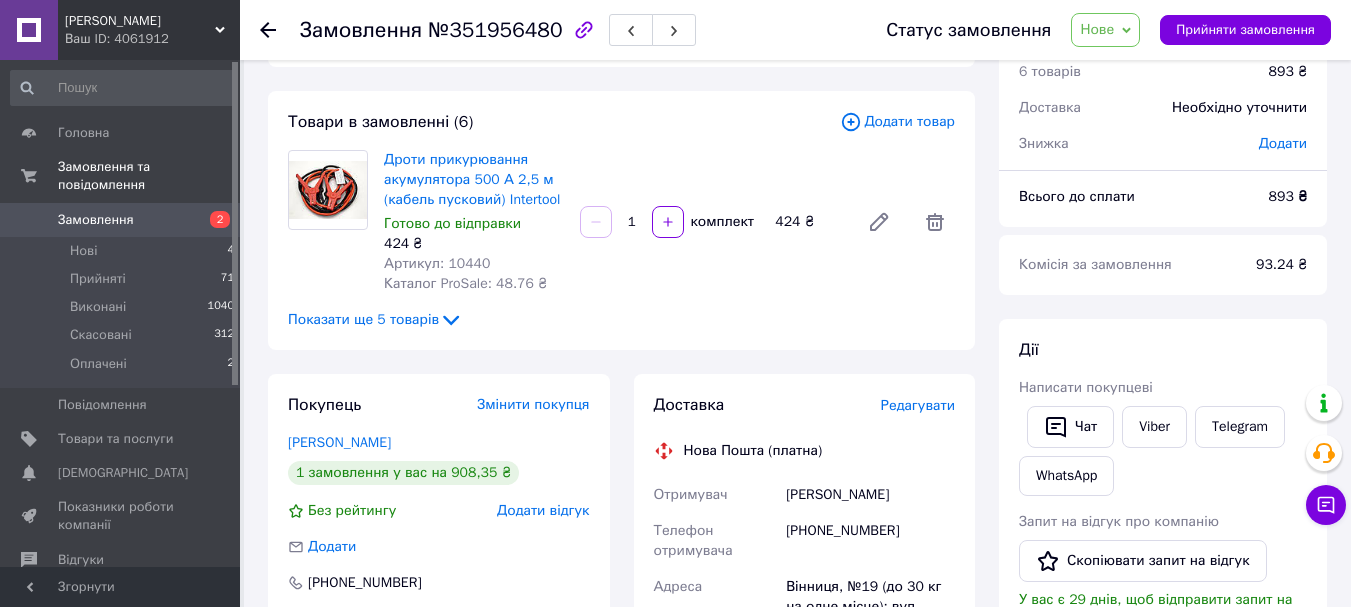 scroll, scrollTop: 0, scrollLeft: 0, axis: both 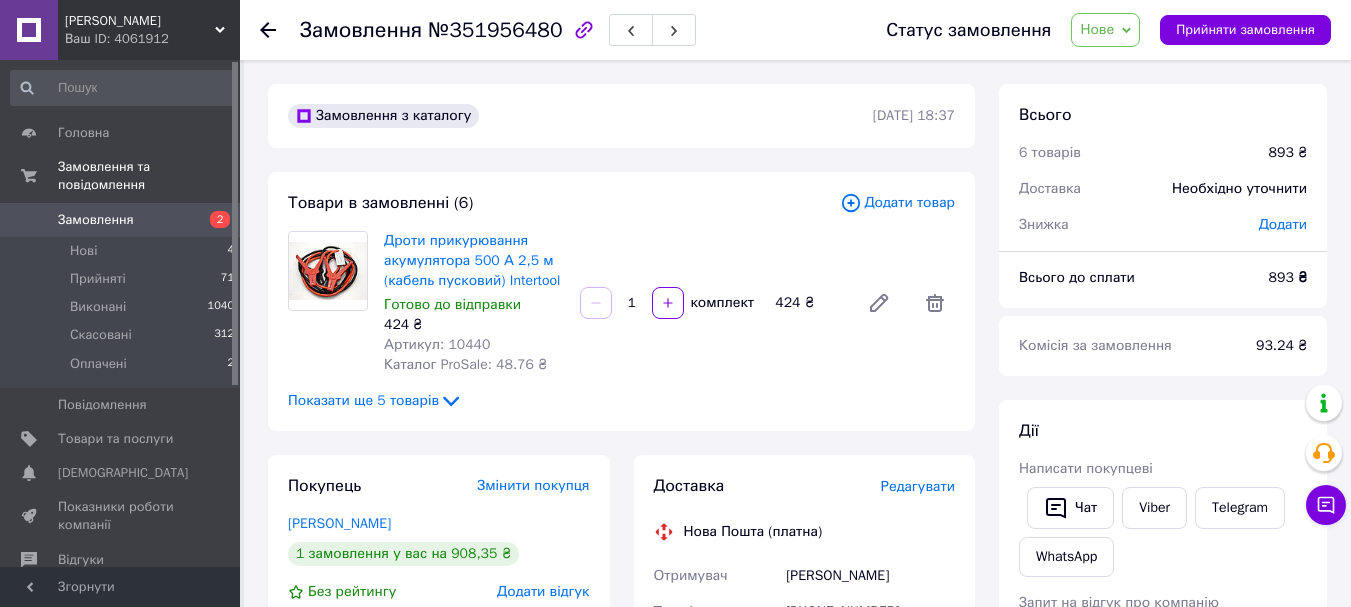 click 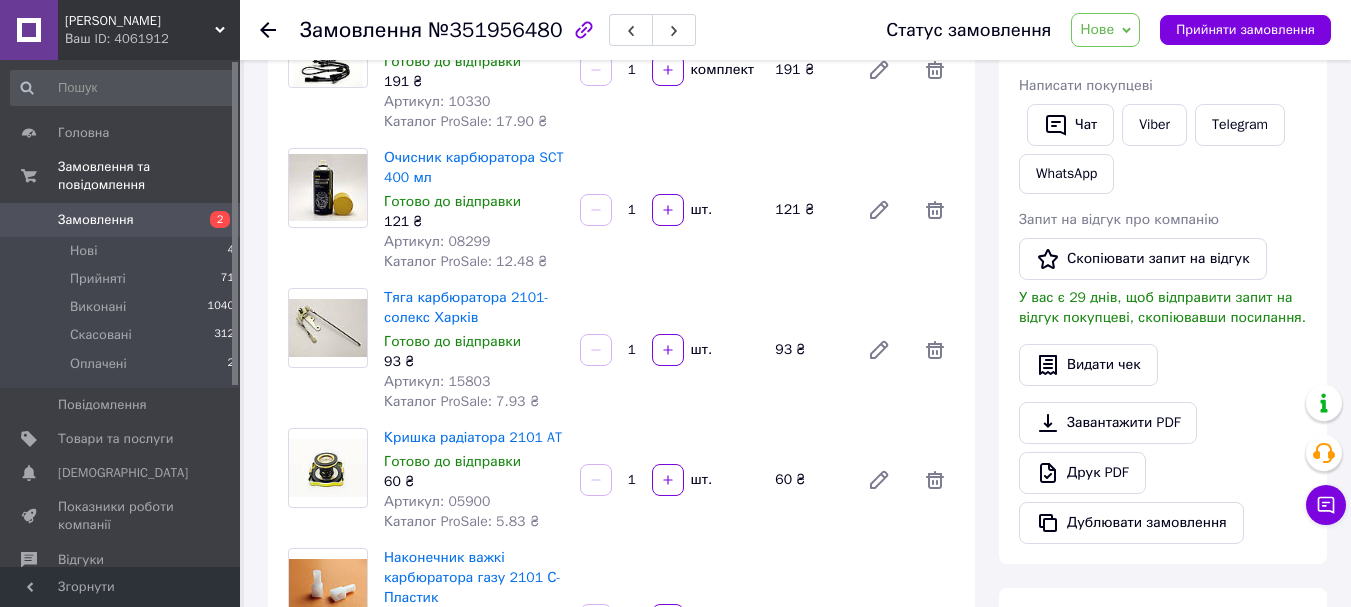 scroll, scrollTop: 500, scrollLeft: 0, axis: vertical 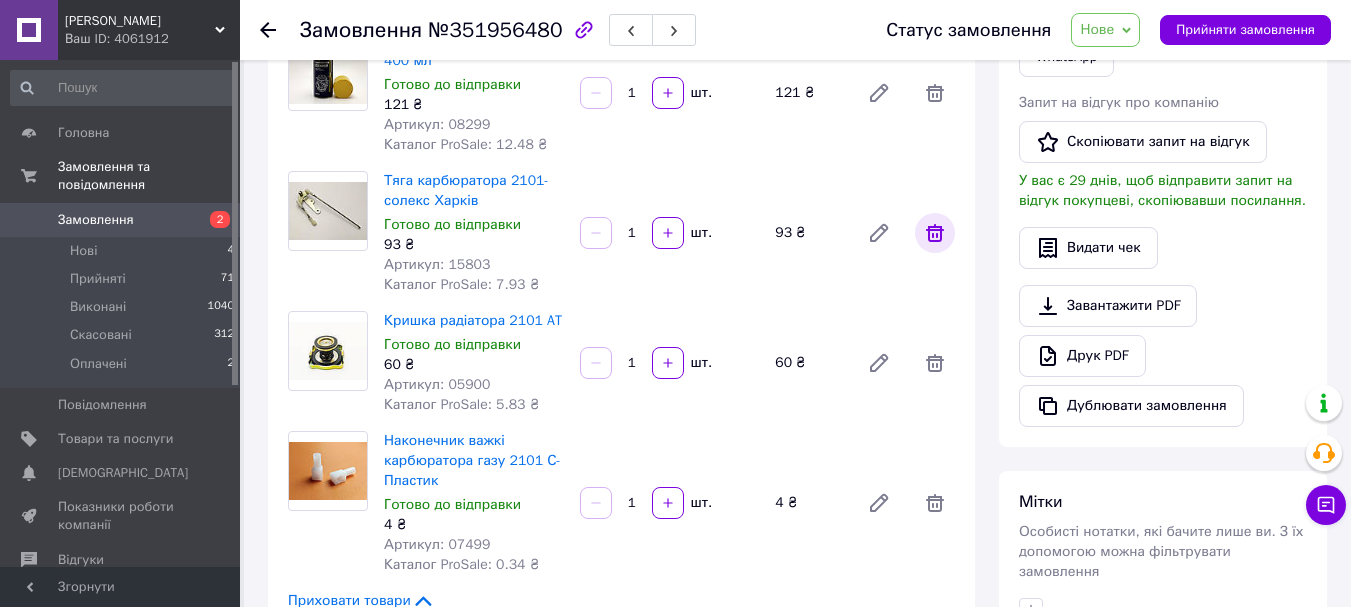 click 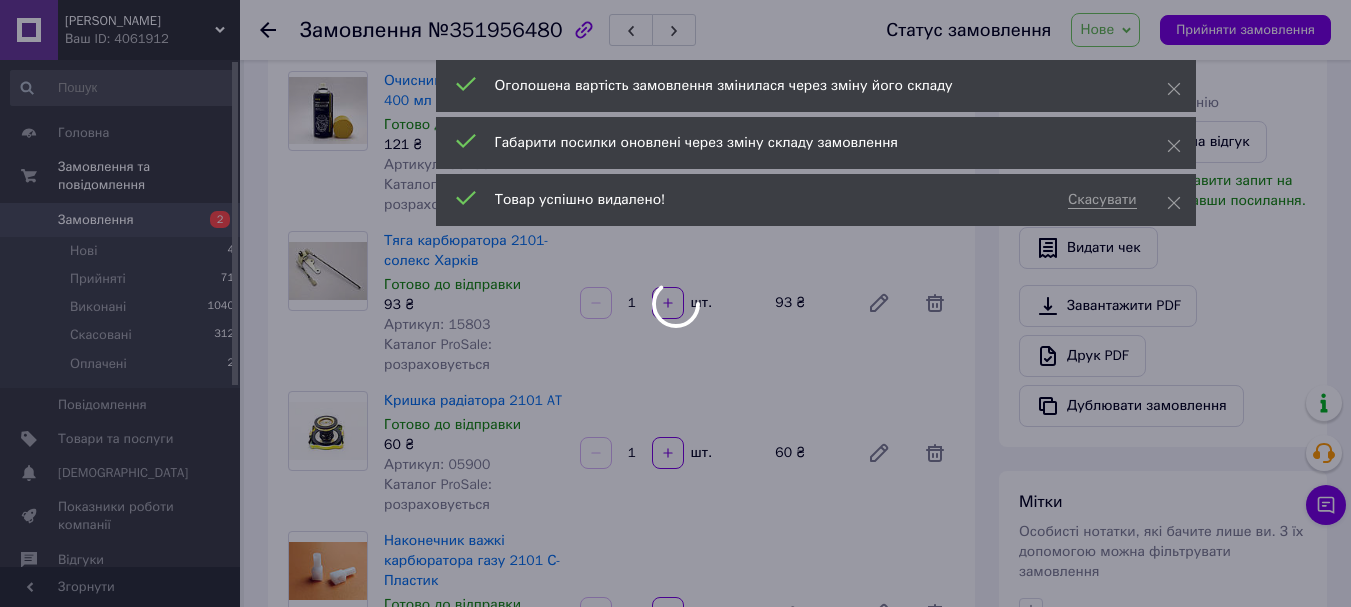 scroll, scrollTop: 520, scrollLeft: 0, axis: vertical 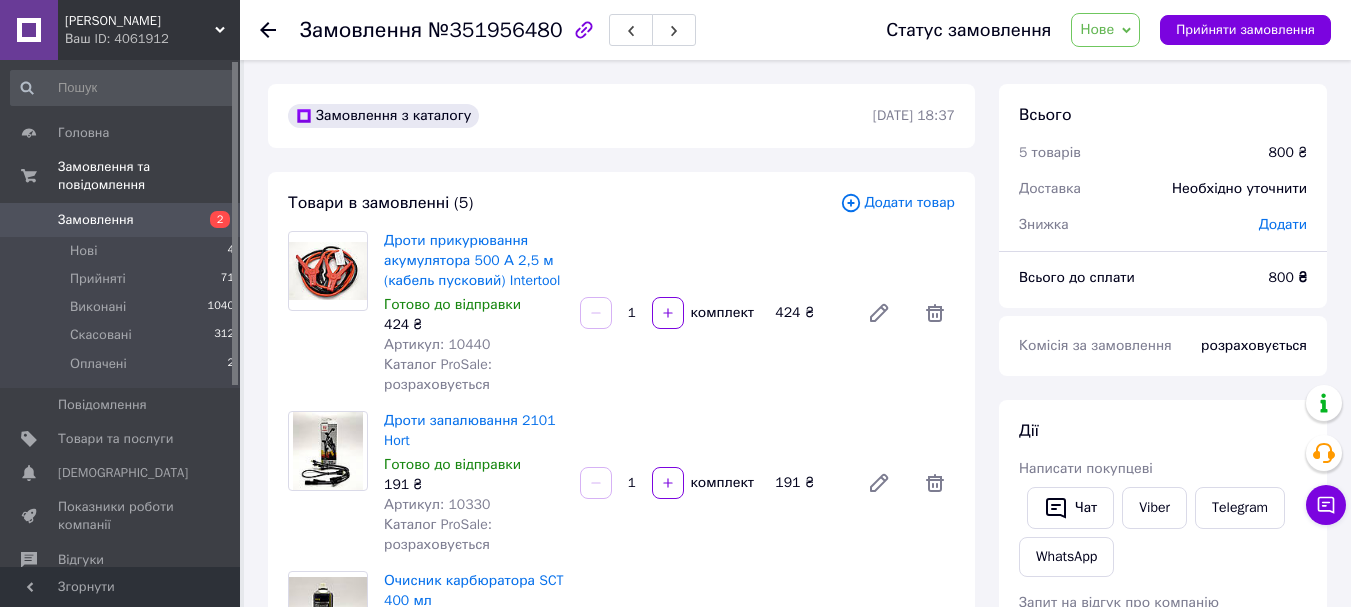 click on "Додати товар" at bounding box center [897, 203] 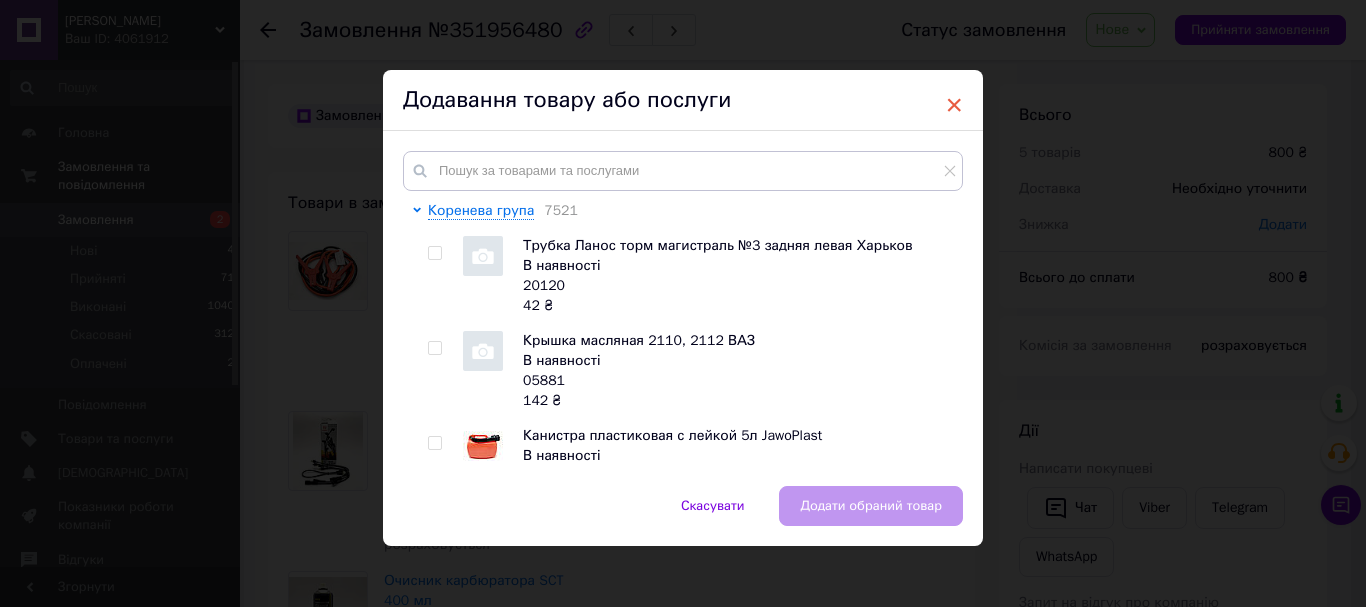 click on "×" at bounding box center (954, 105) 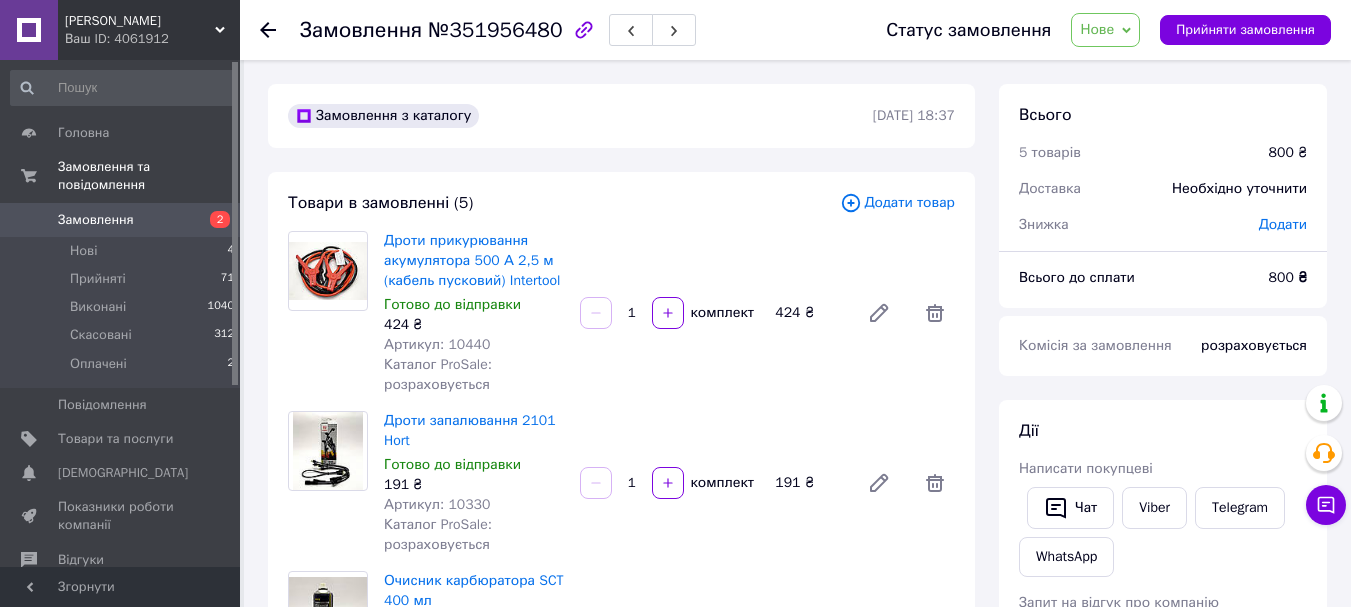 click on "Додати товар" at bounding box center (897, 203) 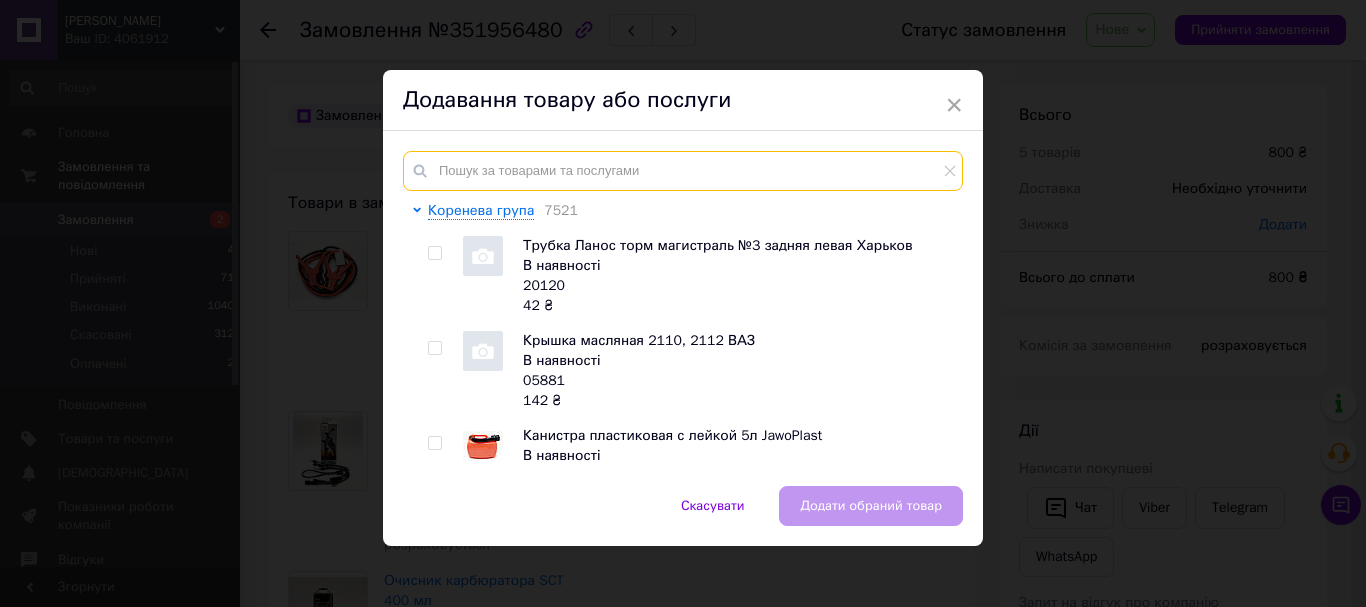 click at bounding box center (683, 171) 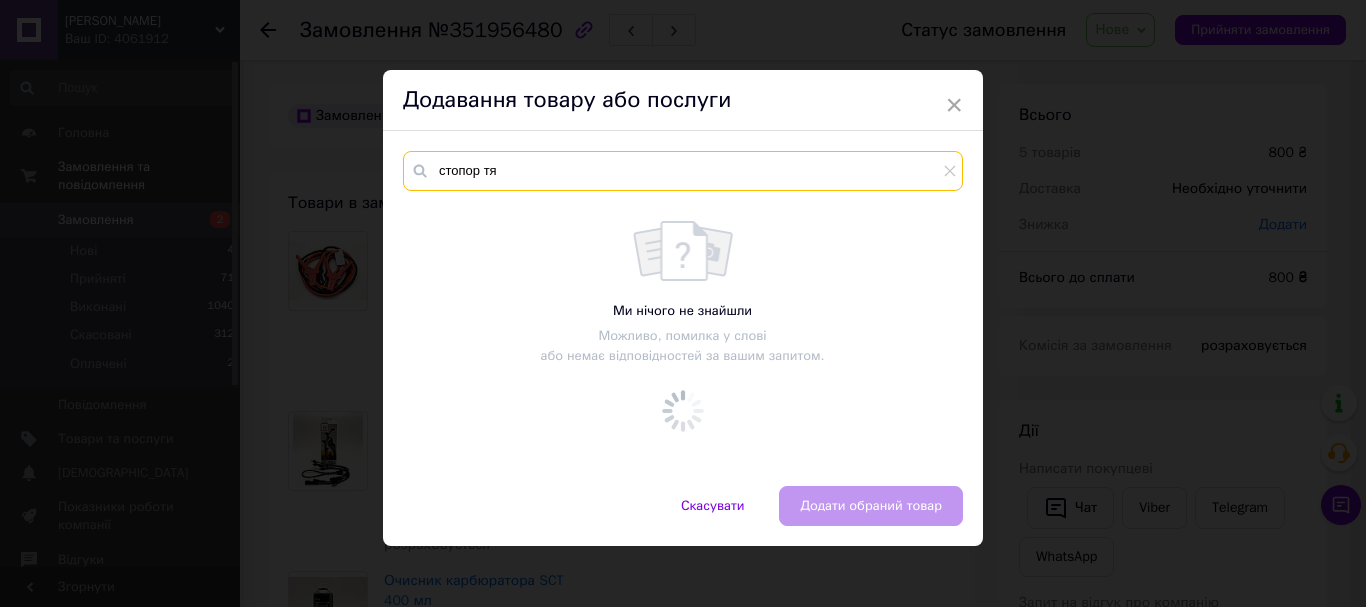 type on "стопор тя" 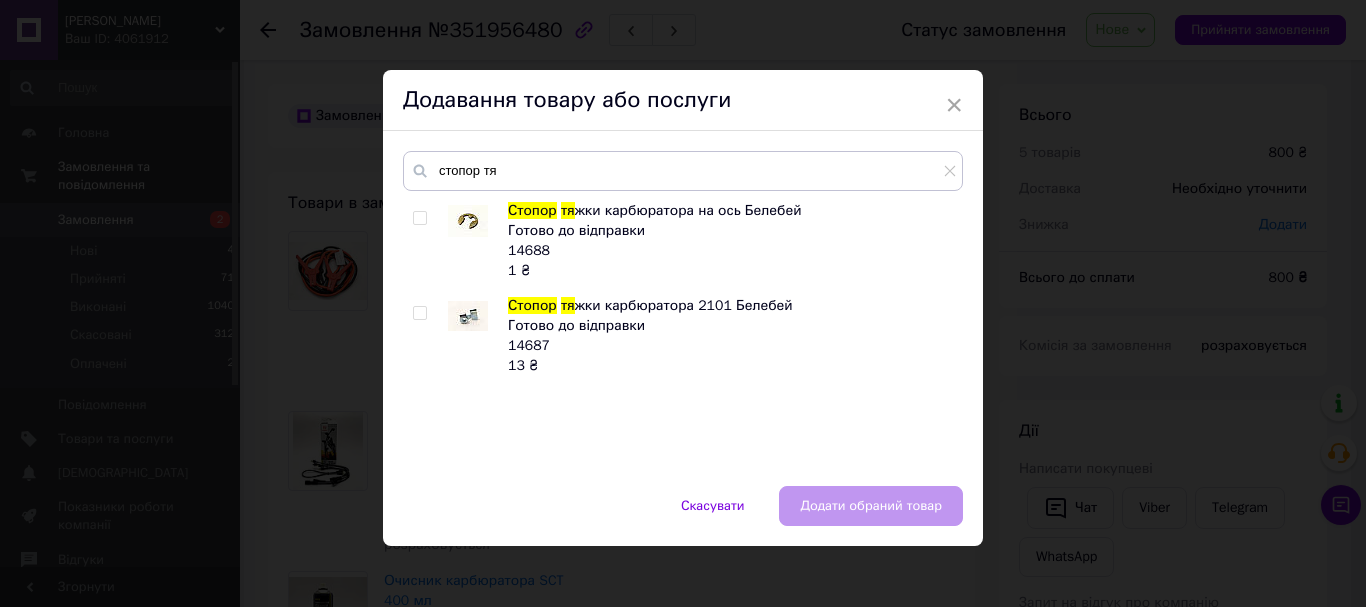 drag, startPoint x: 418, startPoint y: 215, endPoint x: 407, endPoint y: 266, distance: 52.17279 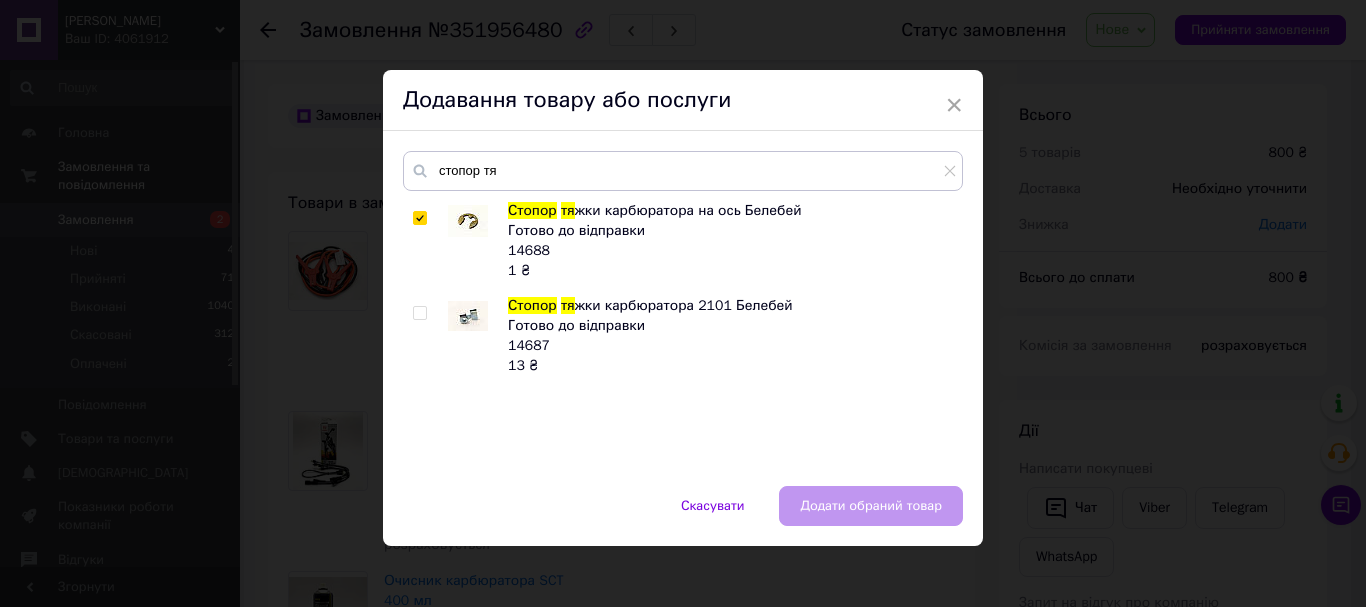 checkbox on "true" 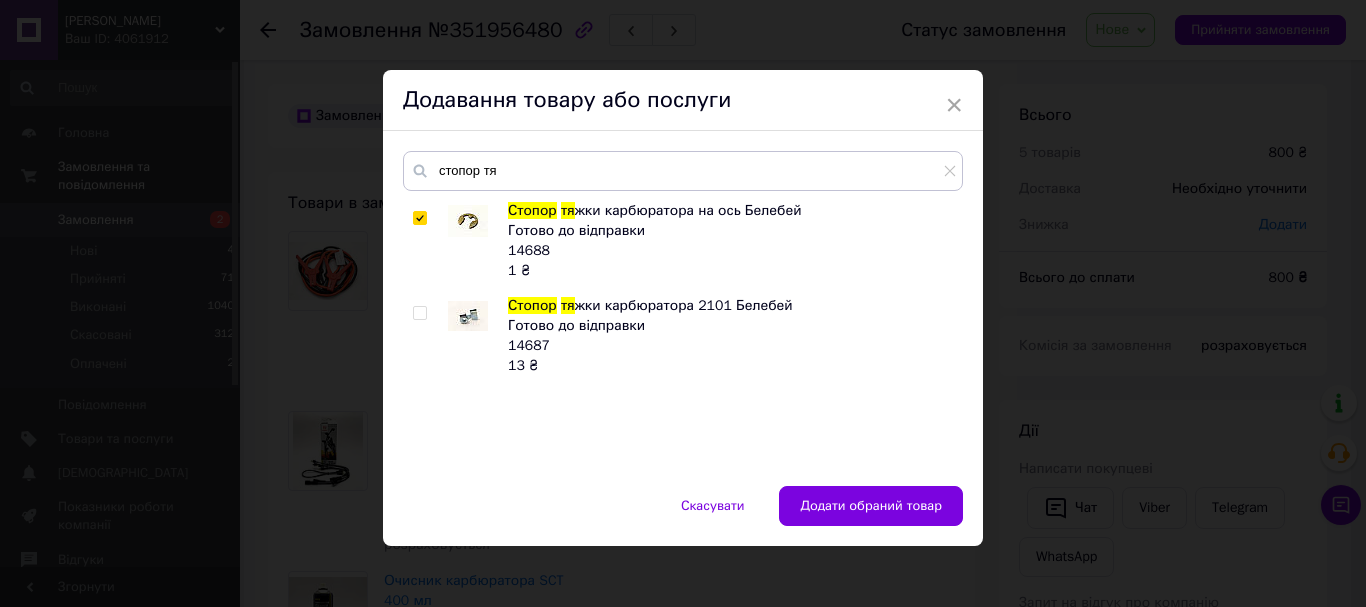 click at bounding box center [419, 313] 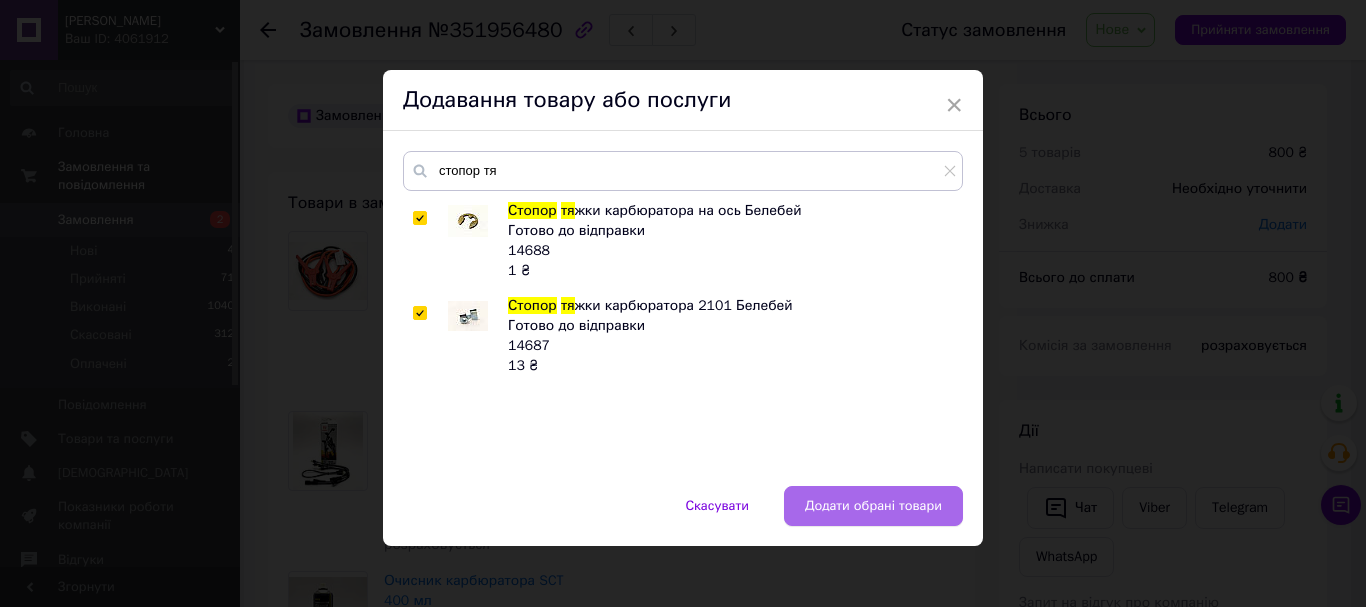 click on "Додати обрані товари" at bounding box center (873, 506) 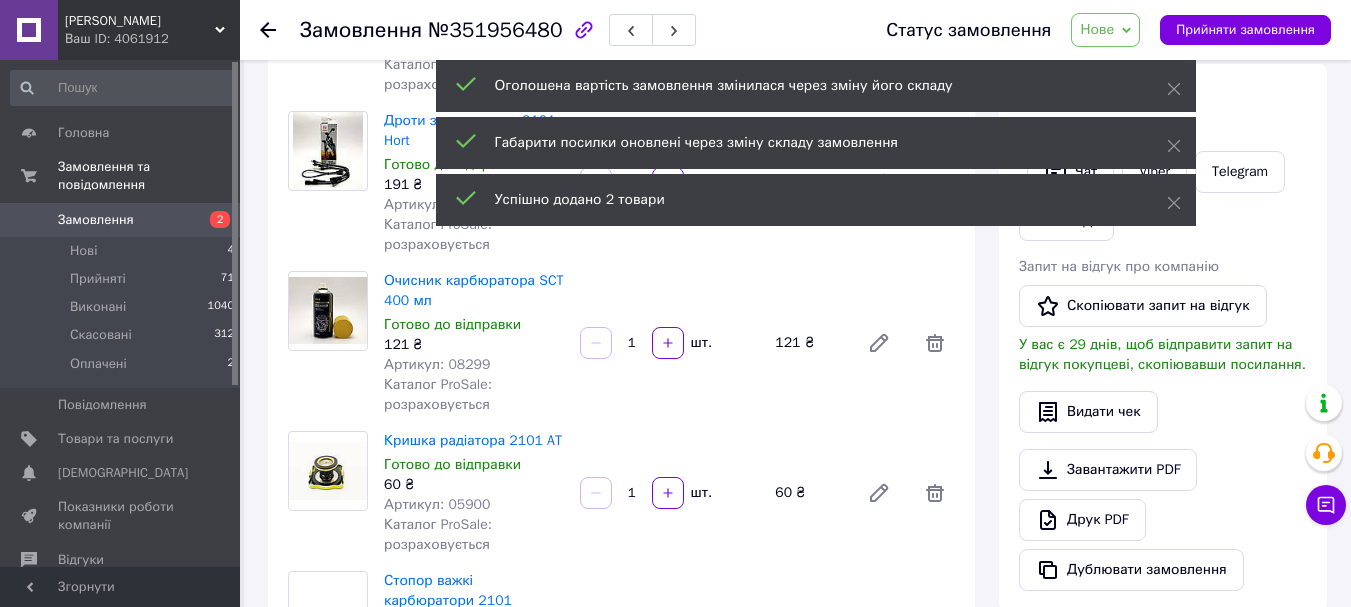 scroll, scrollTop: 390, scrollLeft: 0, axis: vertical 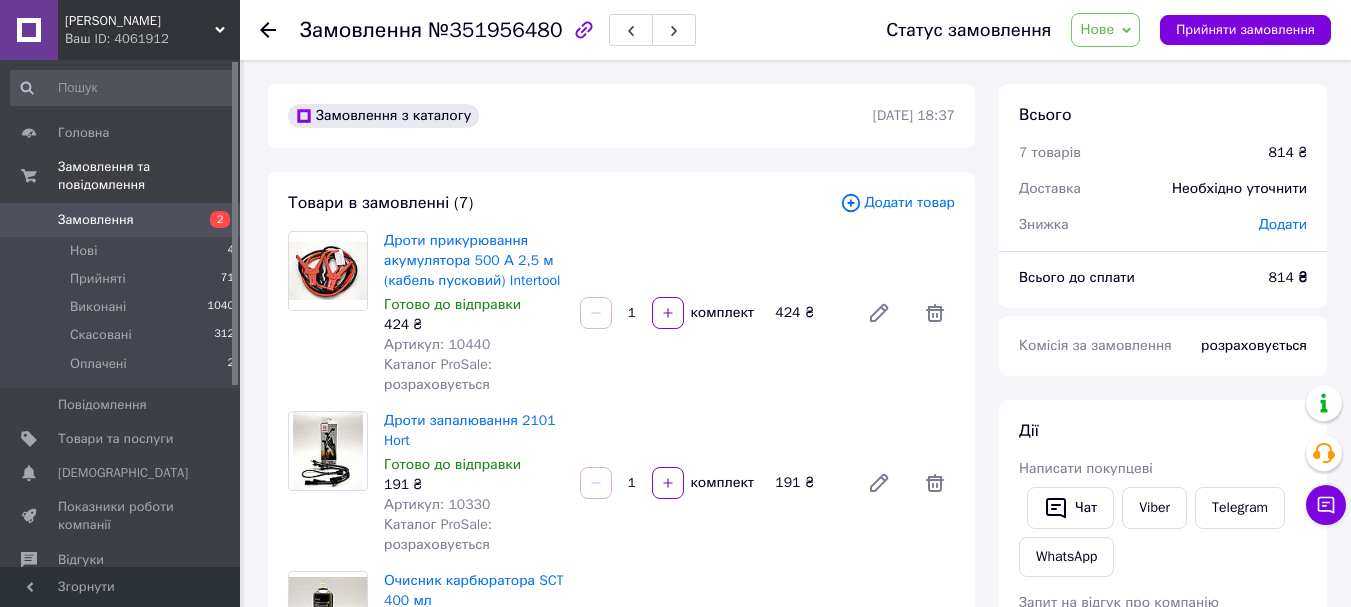 drag, startPoint x: 101, startPoint y: 197, endPoint x: 136, endPoint y: 195, distance: 35.057095 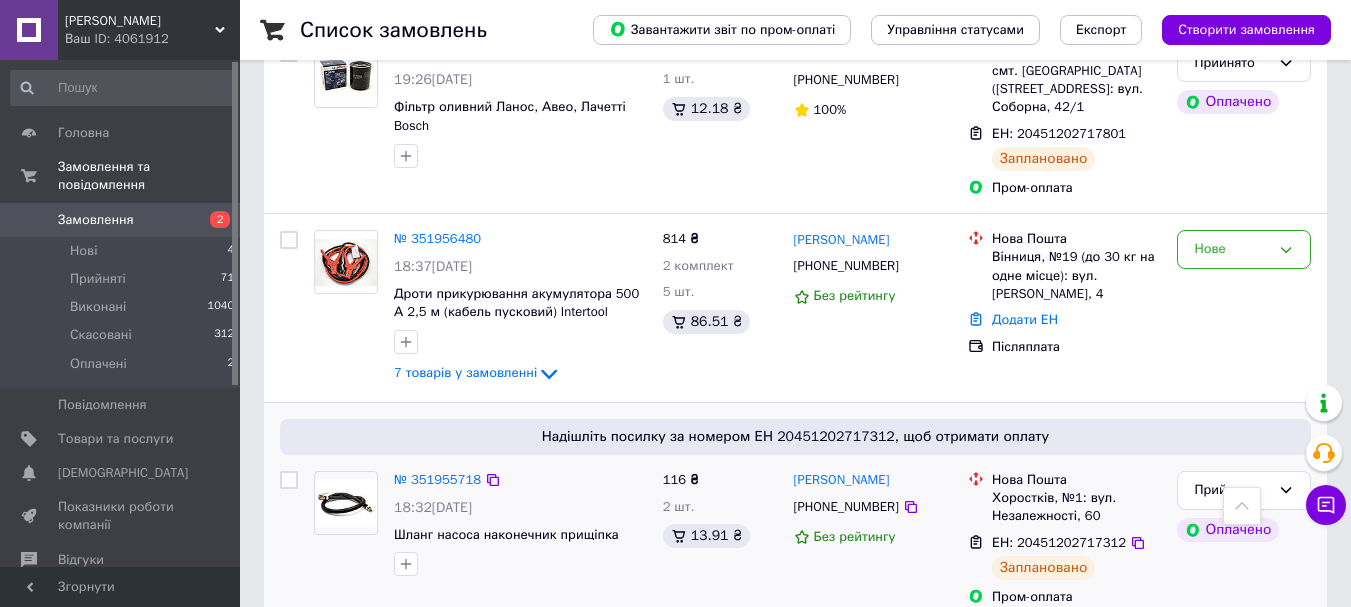 scroll, scrollTop: 2500, scrollLeft: 0, axis: vertical 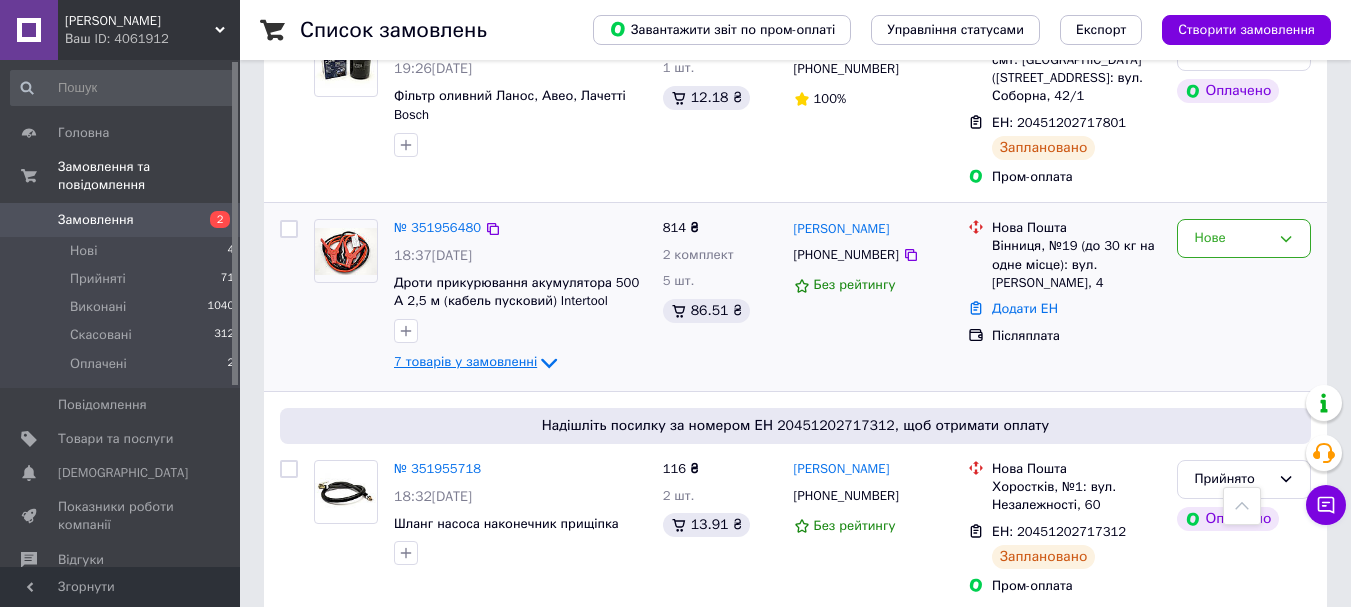 click 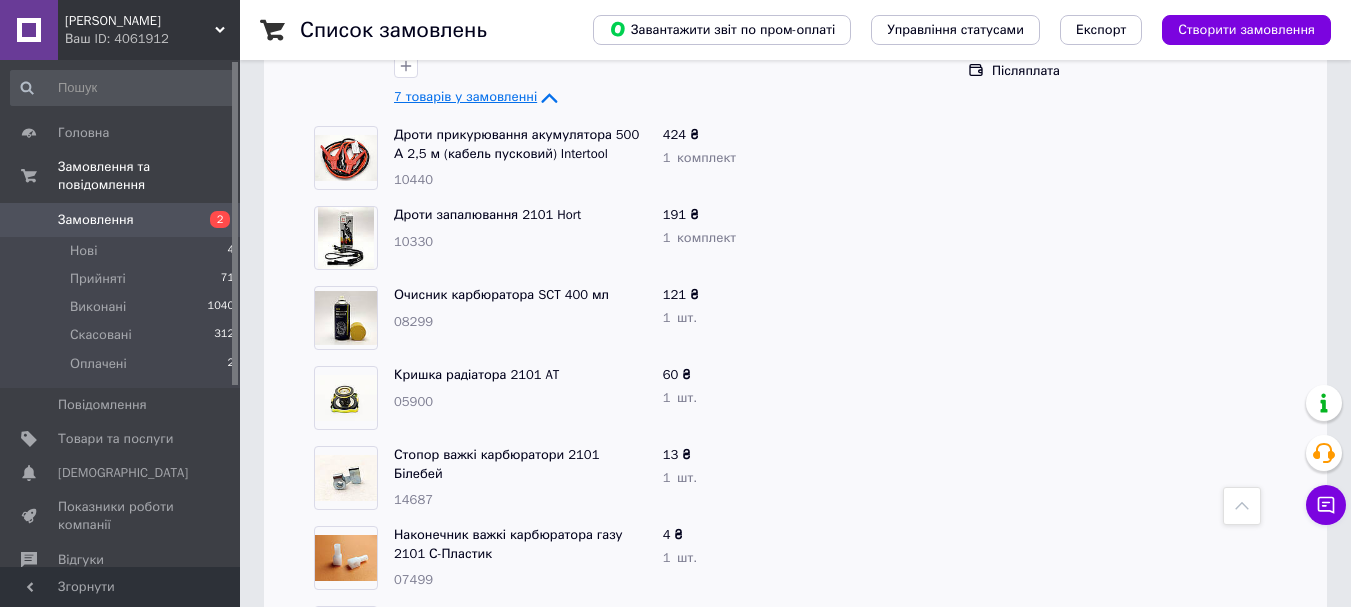 scroll, scrollTop: 2800, scrollLeft: 0, axis: vertical 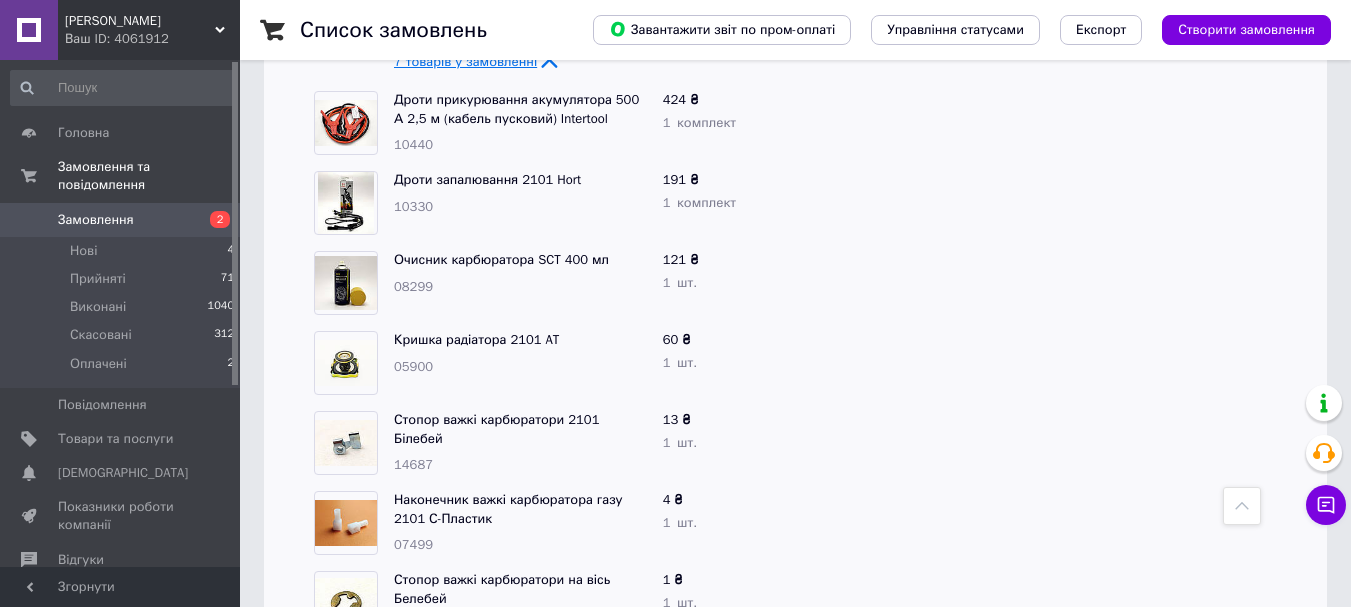 click at bounding box center [346, 443] 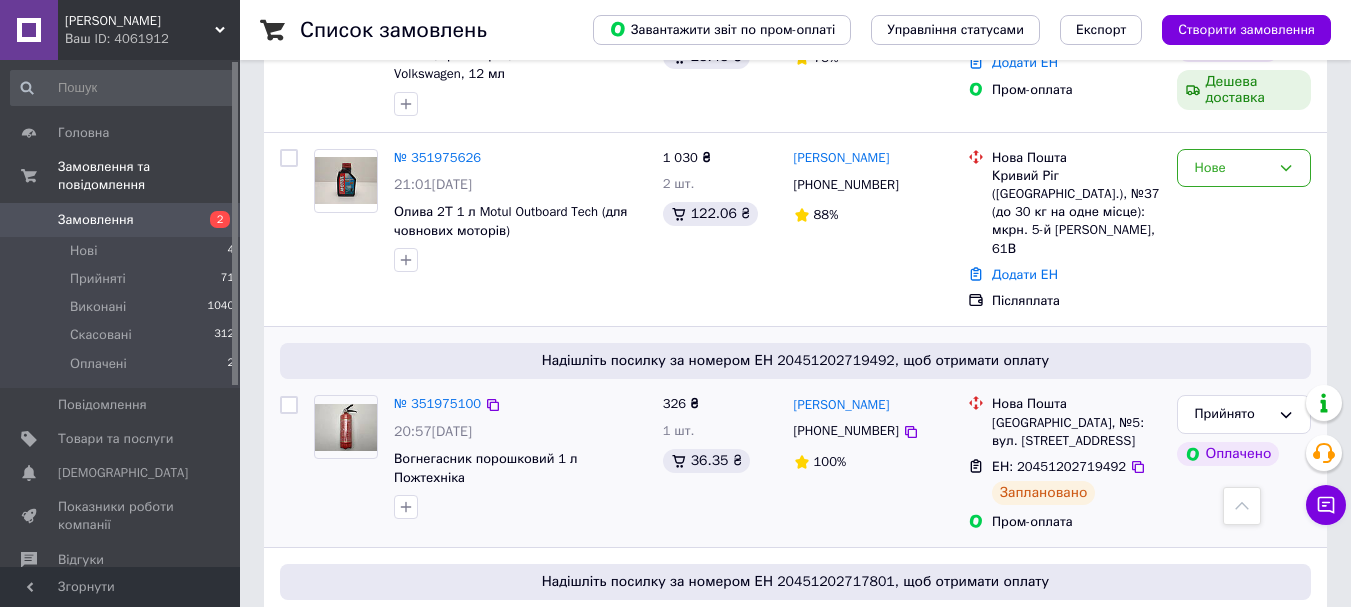scroll, scrollTop: 1900, scrollLeft: 0, axis: vertical 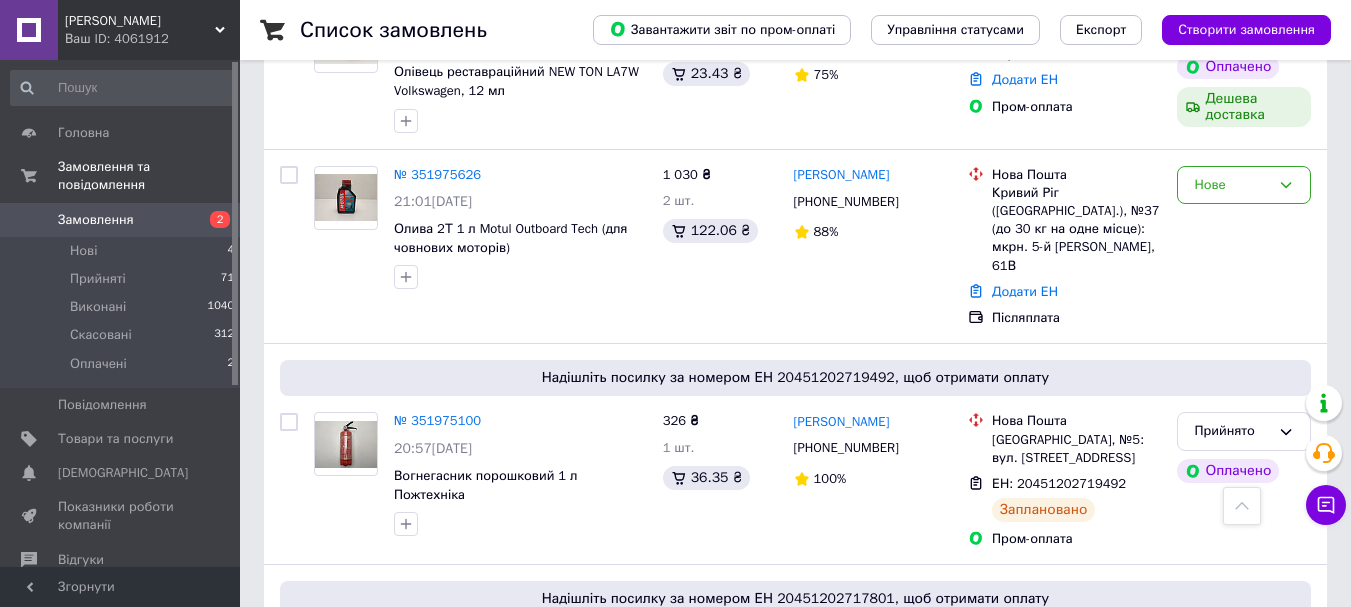 click on "Замовлення" at bounding box center (96, 220) 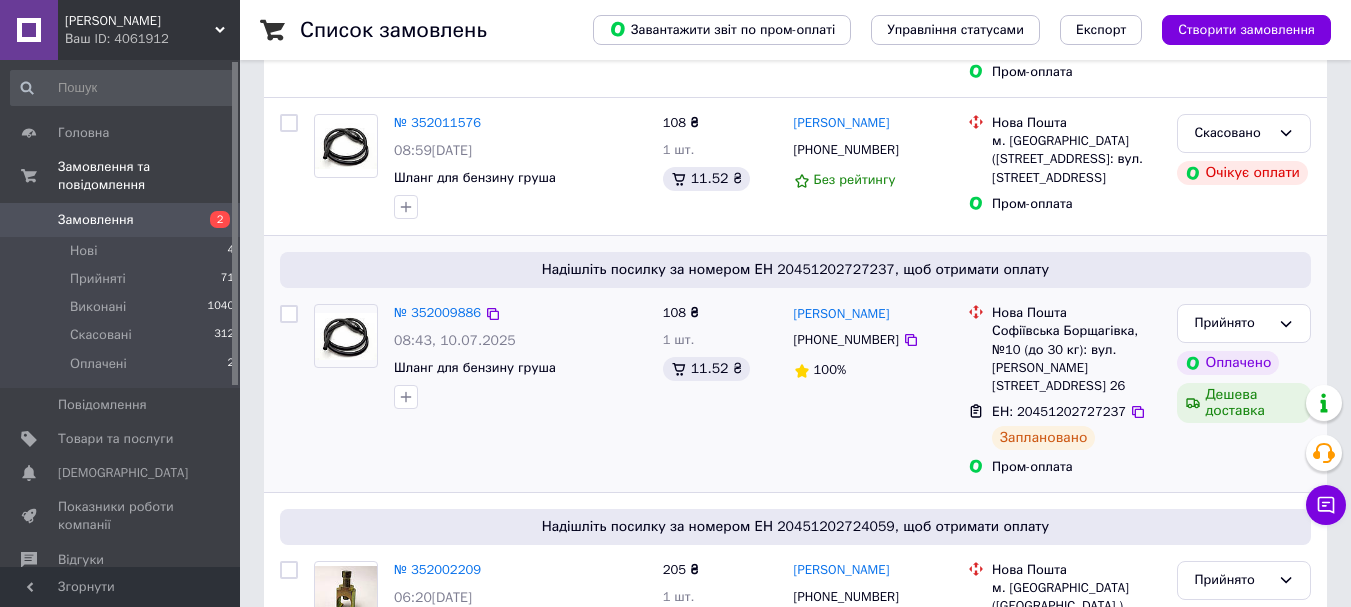 scroll, scrollTop: 400, scrollLeft: 0, axis: vertical 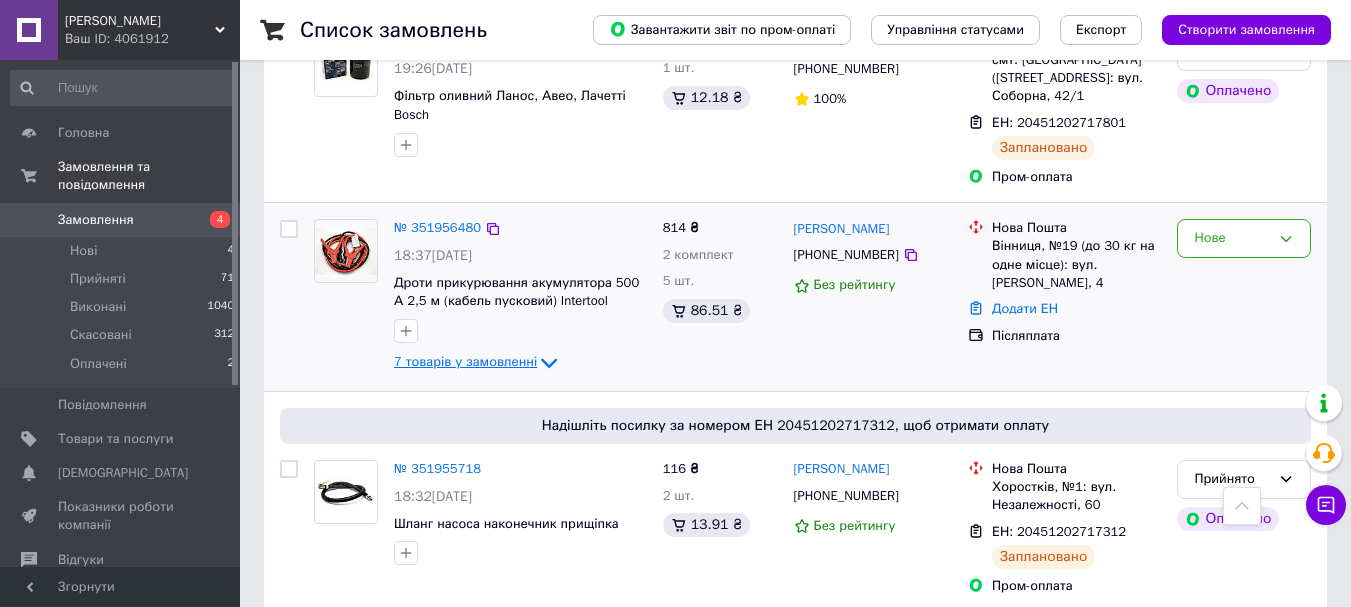 click 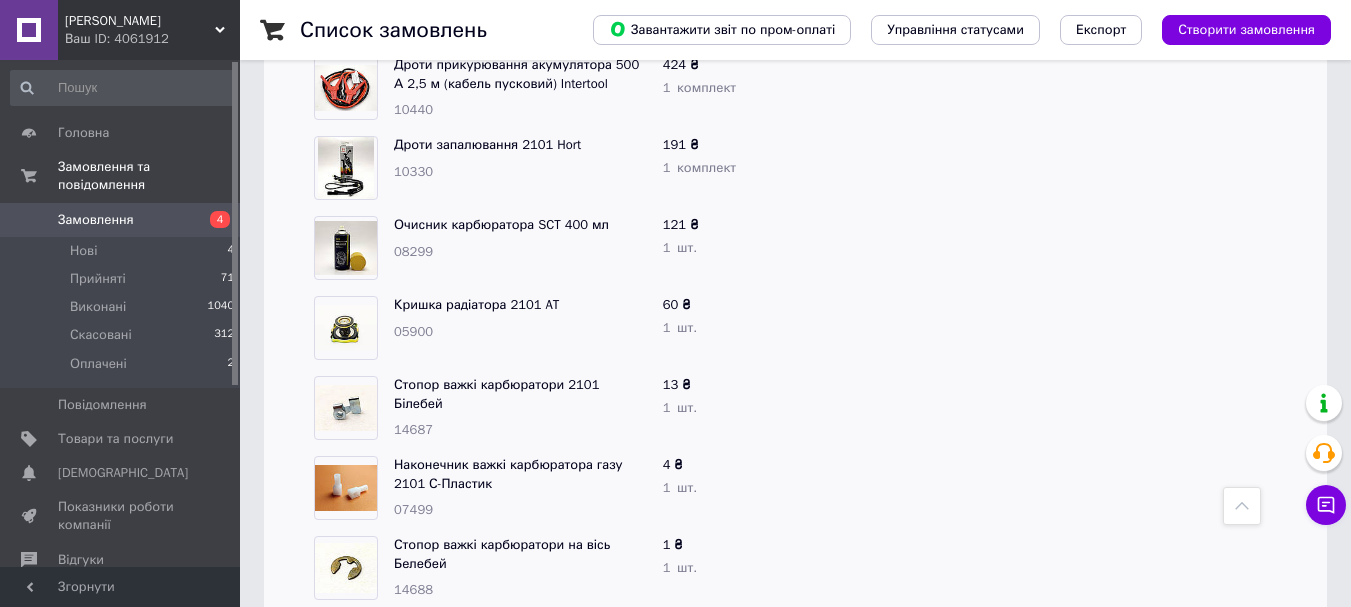 scroll, scrollTop: 2800, scrollLeft: 0, axis: vertical 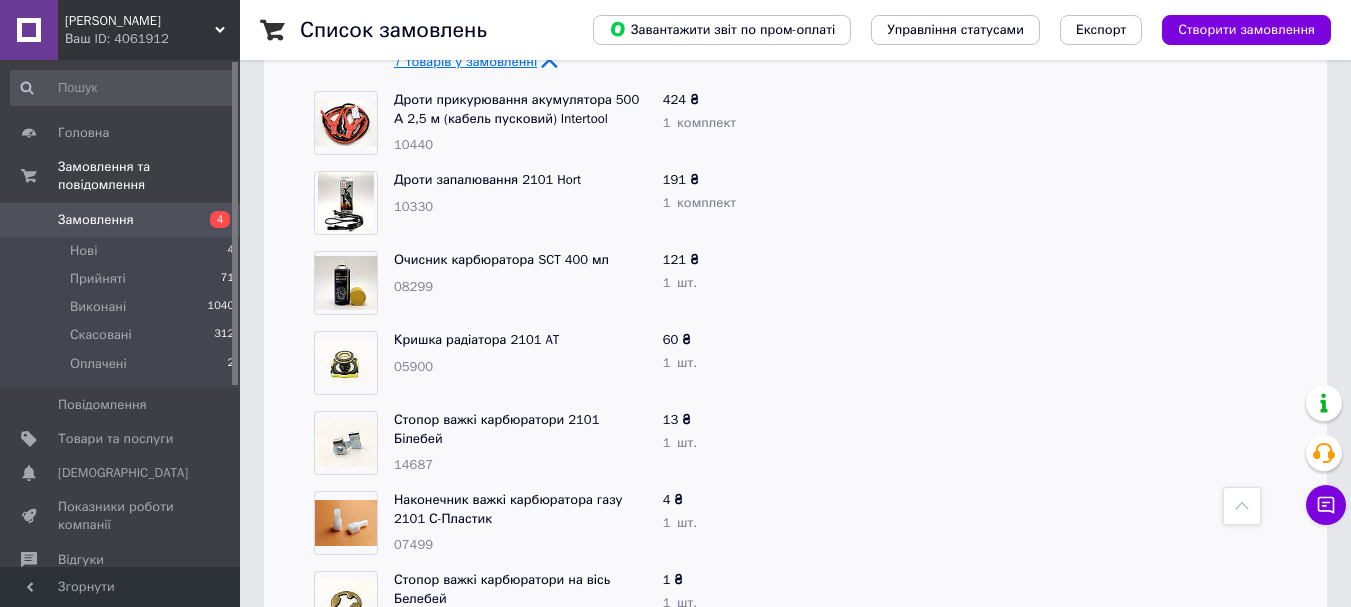 click on "Замовлення" at bounding box center (96, 220) 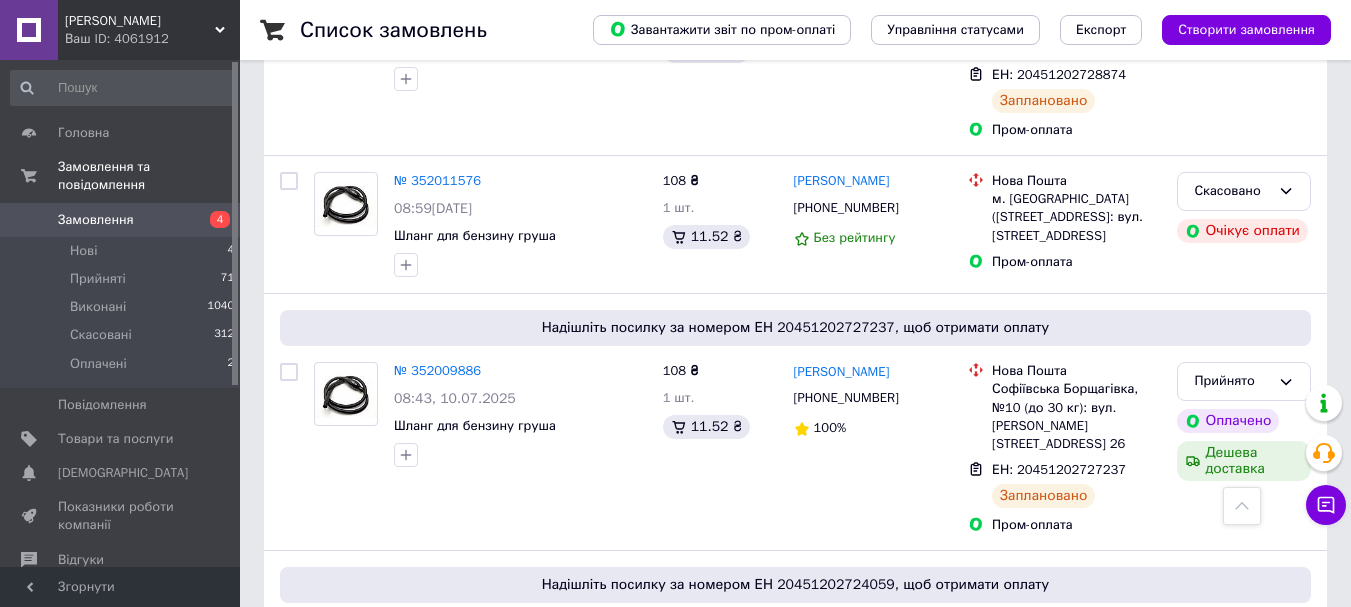 scroll, scrollTop: 0, scrollLeft: 0, axis: both 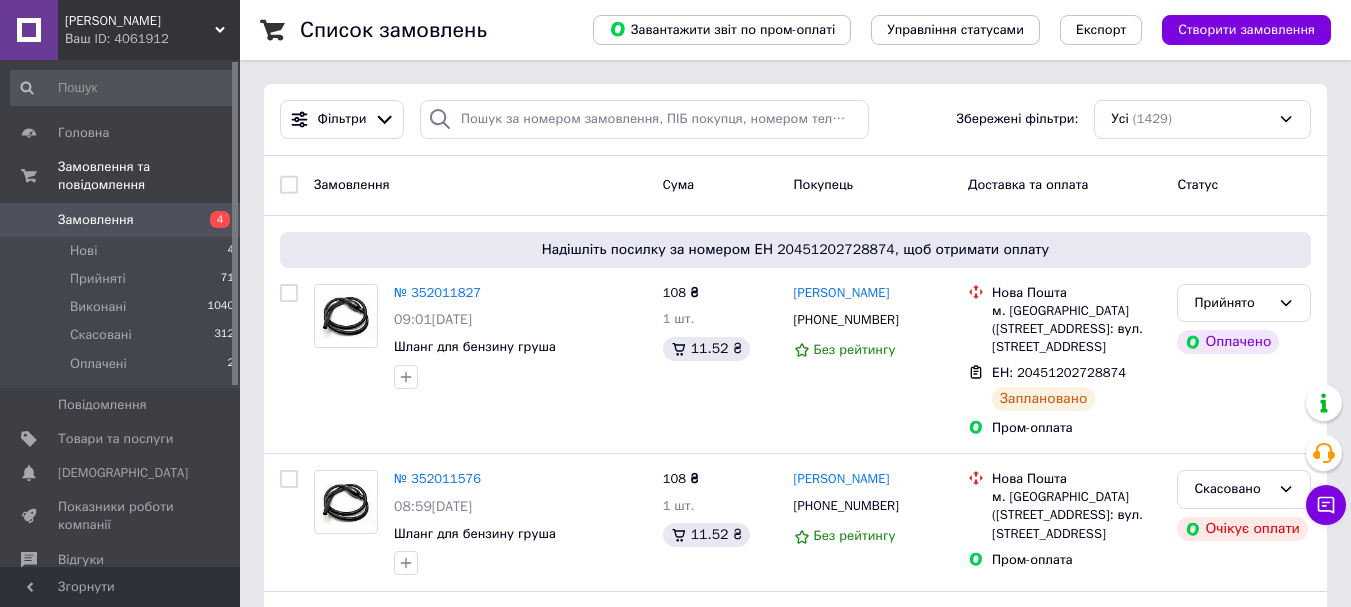 click on "Замовлення" at bounding box center (96, 220) 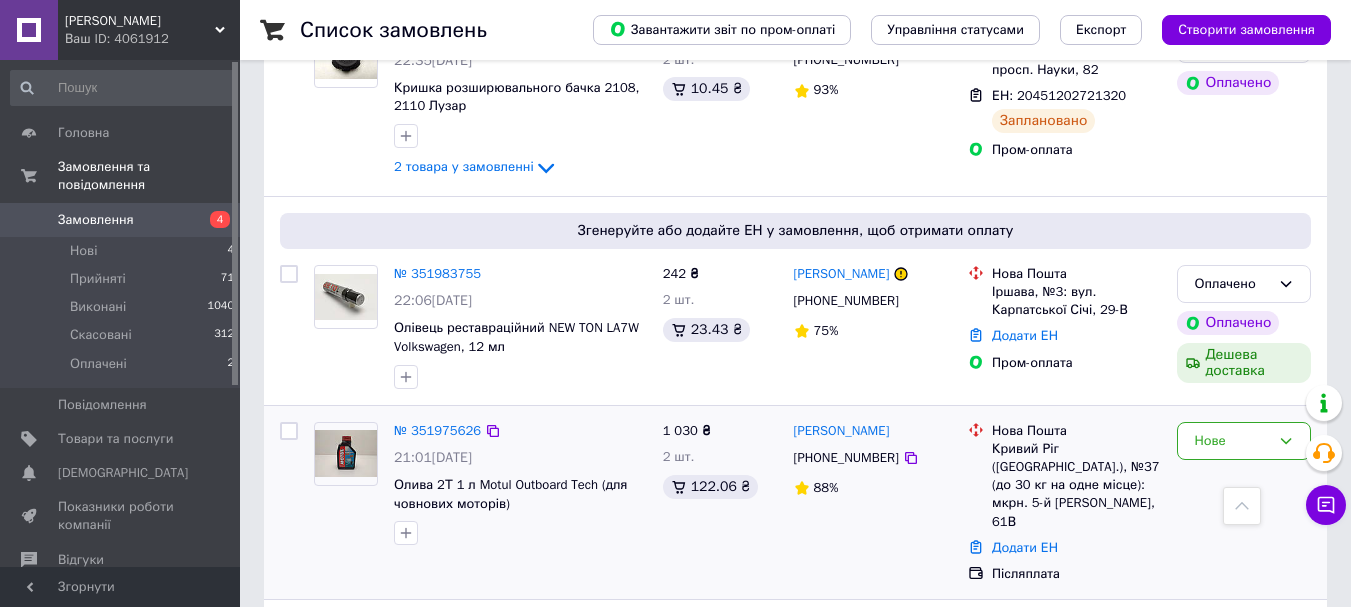 scroll, scrollTop: 1700, scrollLeft: 0, axis: vertical 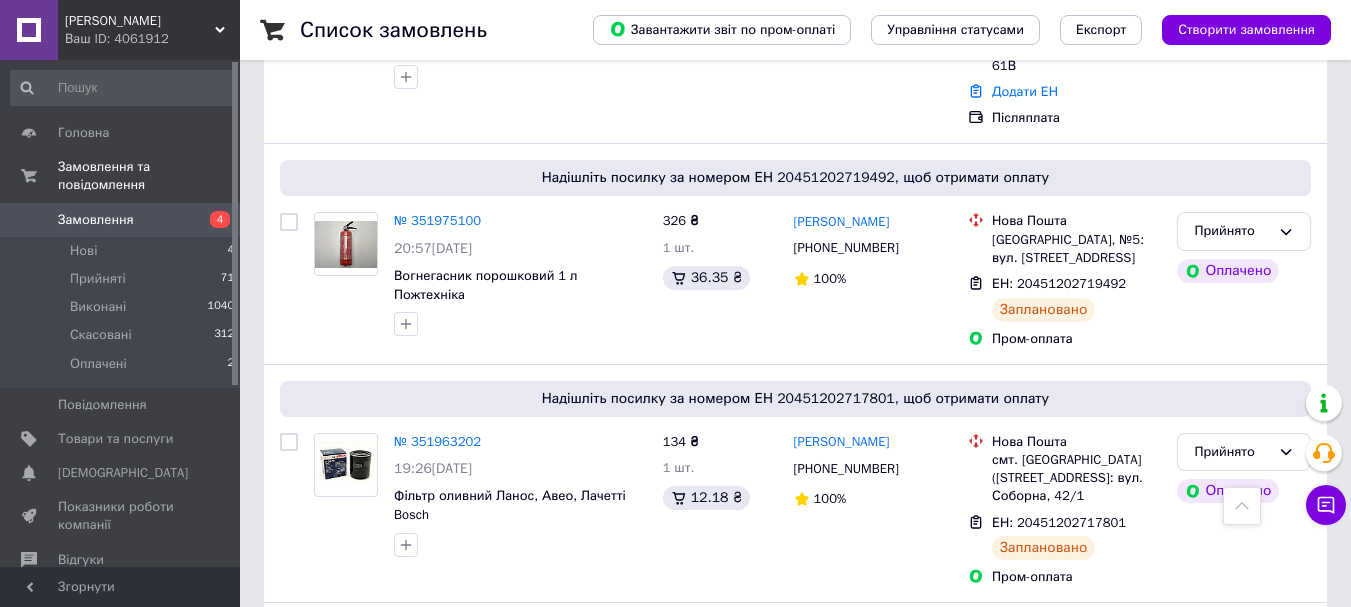 click on "Замовлення" at bounding box center (96, 220) 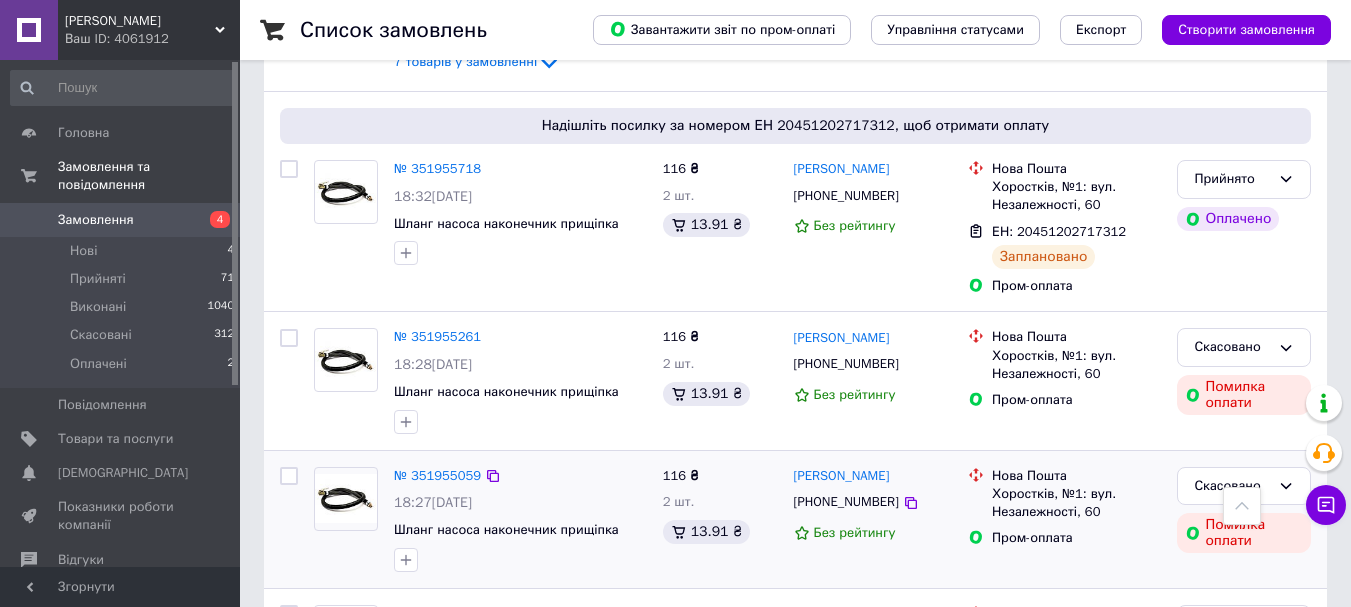 scroll, scrollTop: 2400, scrollLeft: 0, axis: vertical 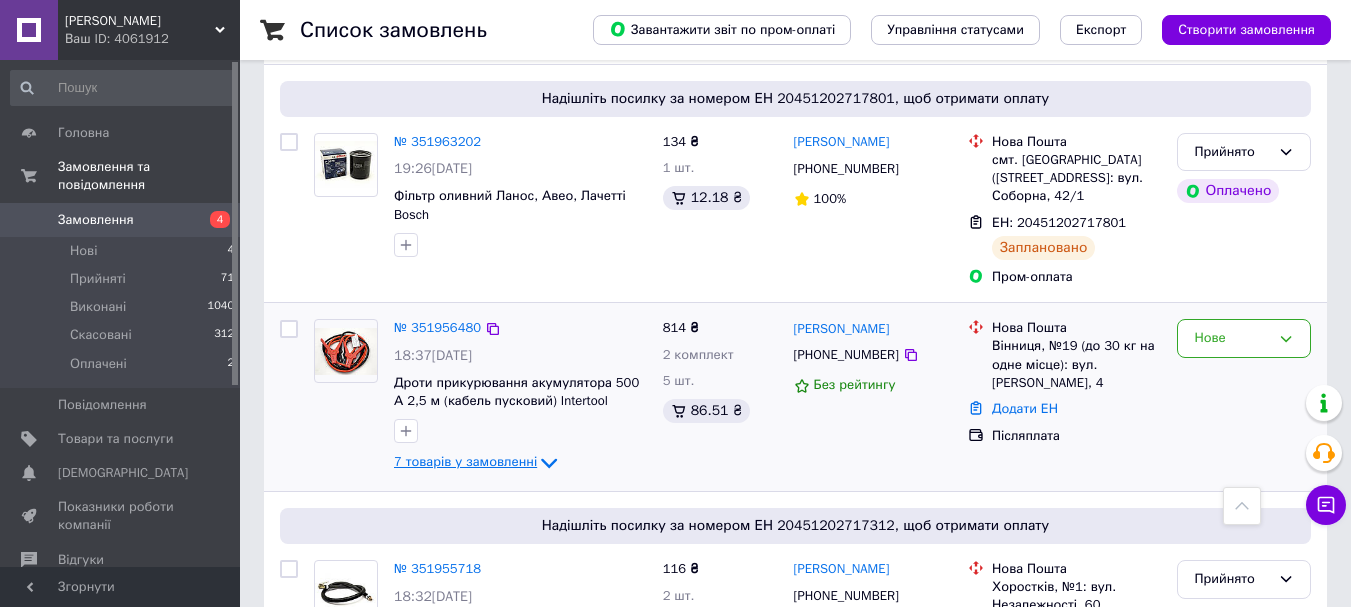 click 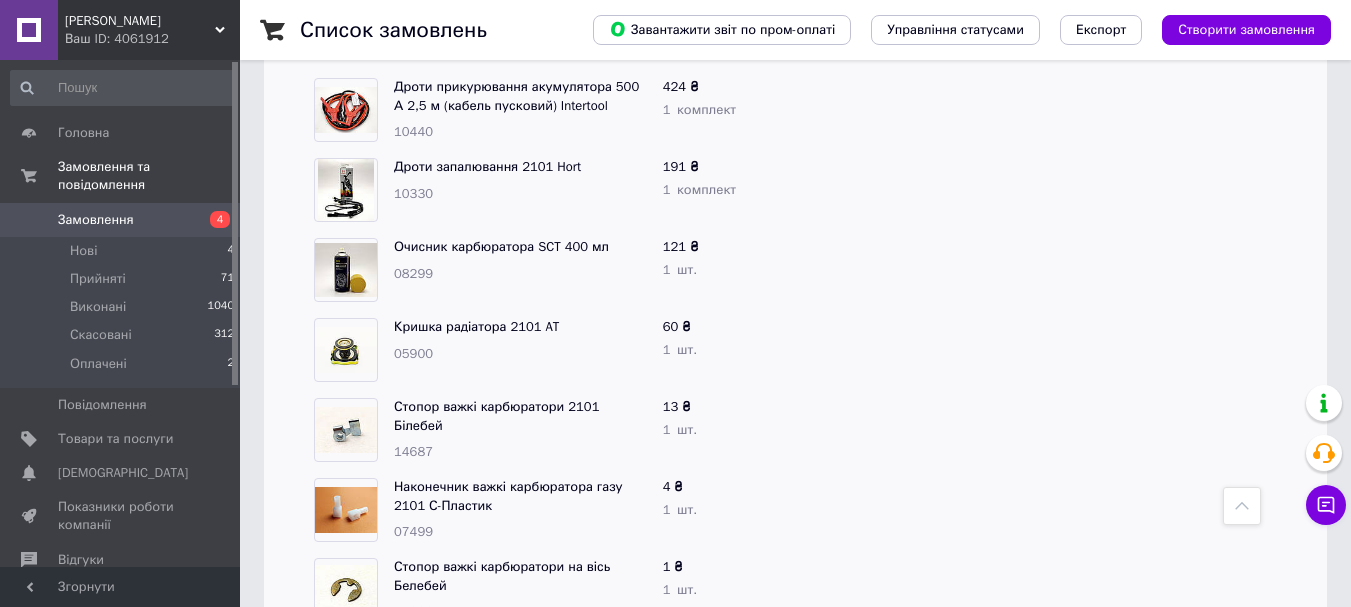 scroll, scrollTop: 2900, scrollLeft: 0, axis: vertical 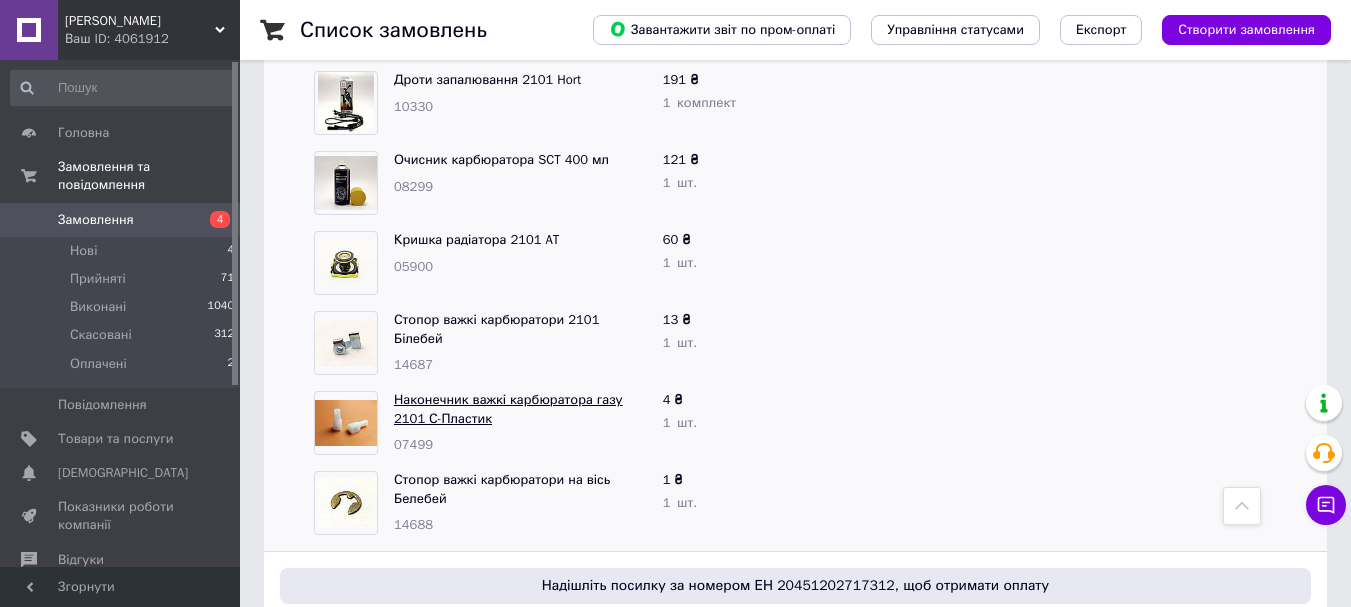 click on "Наконечник важкі карбюратора газу 2101 С-Пластик" at bounding box center (508, 409) 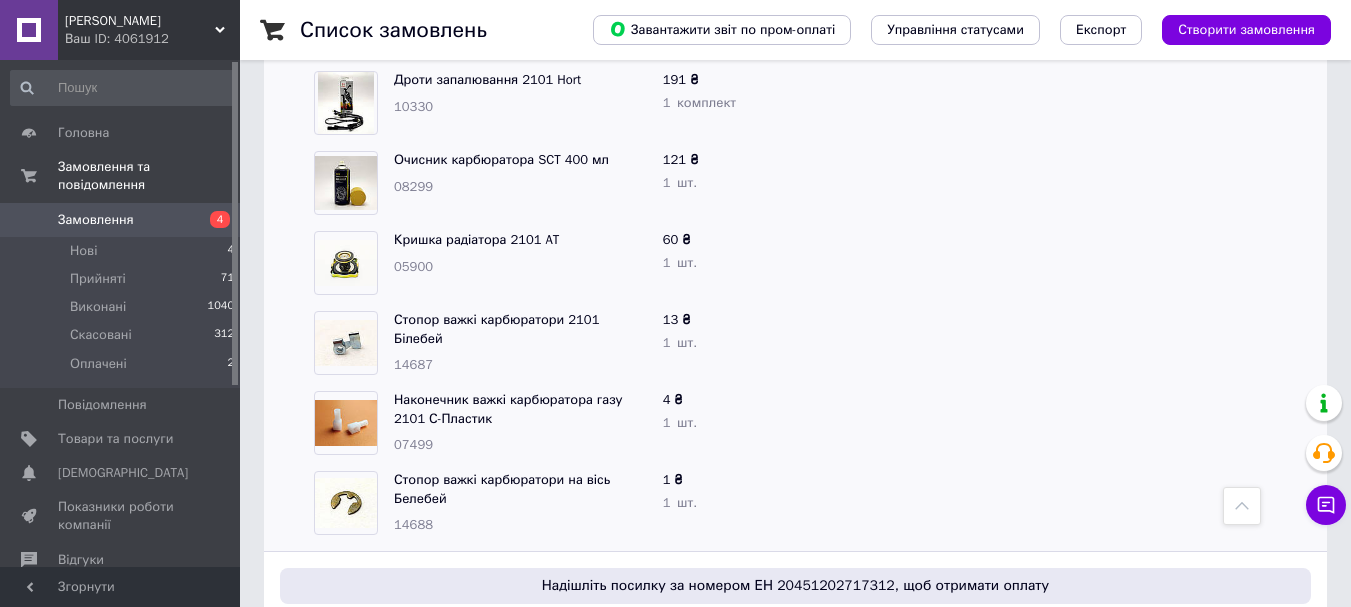 click at bounding box center (346, 423) 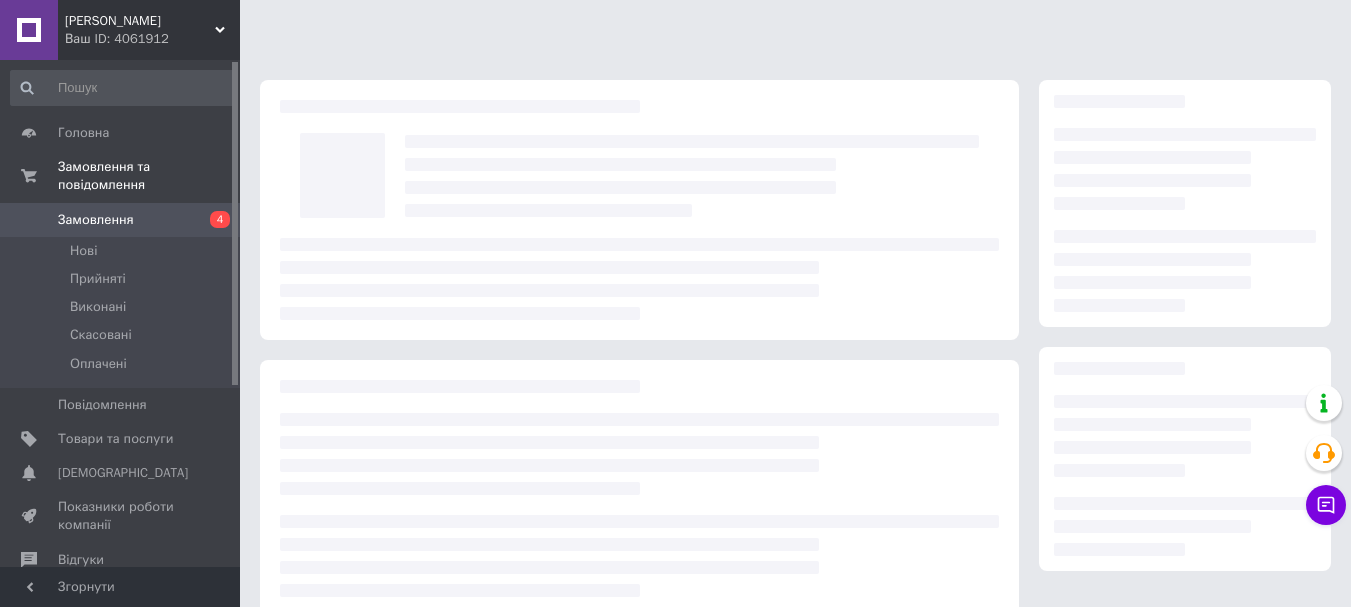scroll, scrollTop: 0, scrollLeft: 0, axis: both 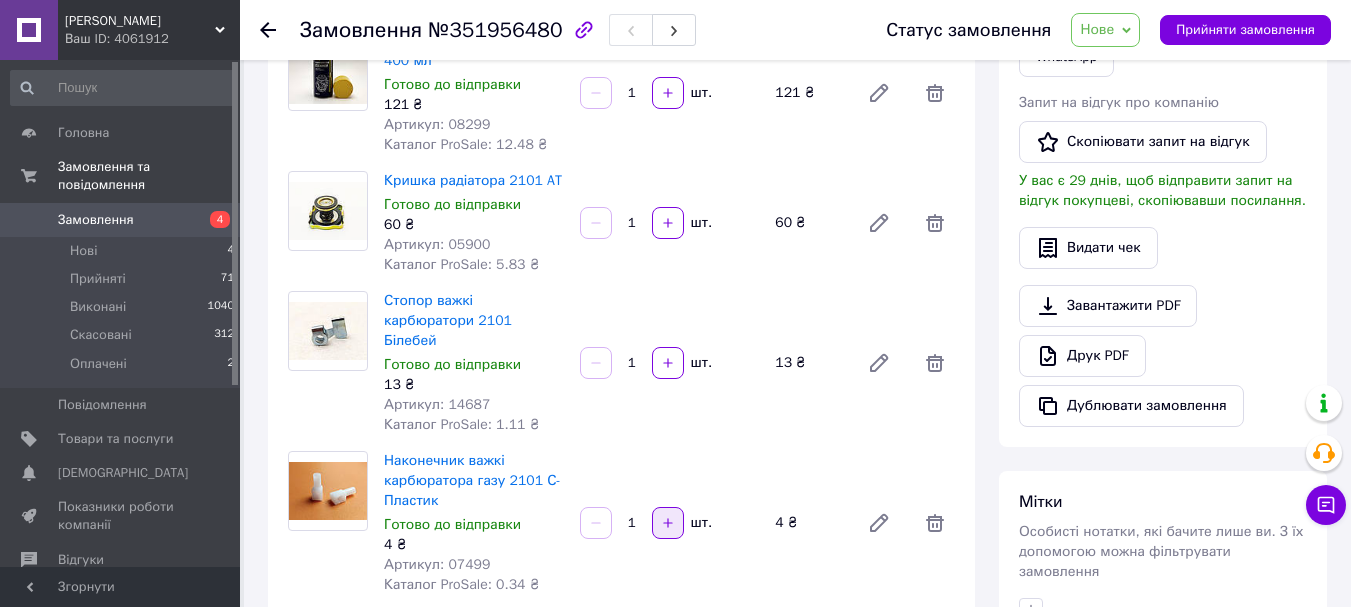 click 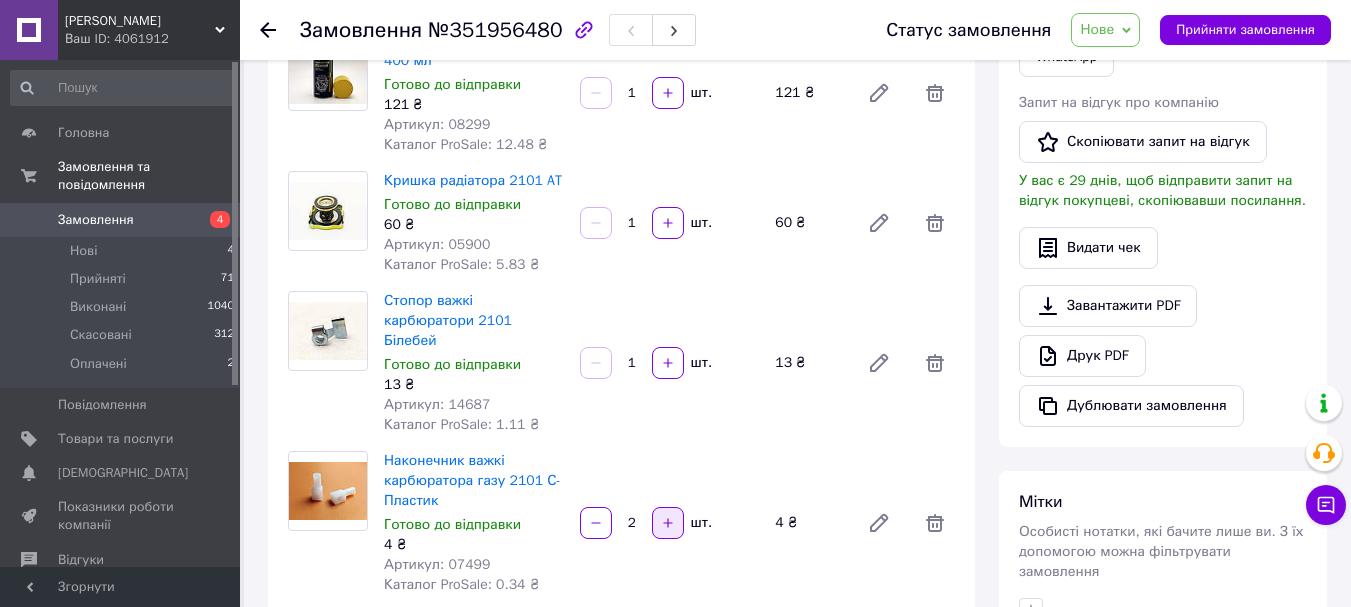 click at bounding box center [668, 523] 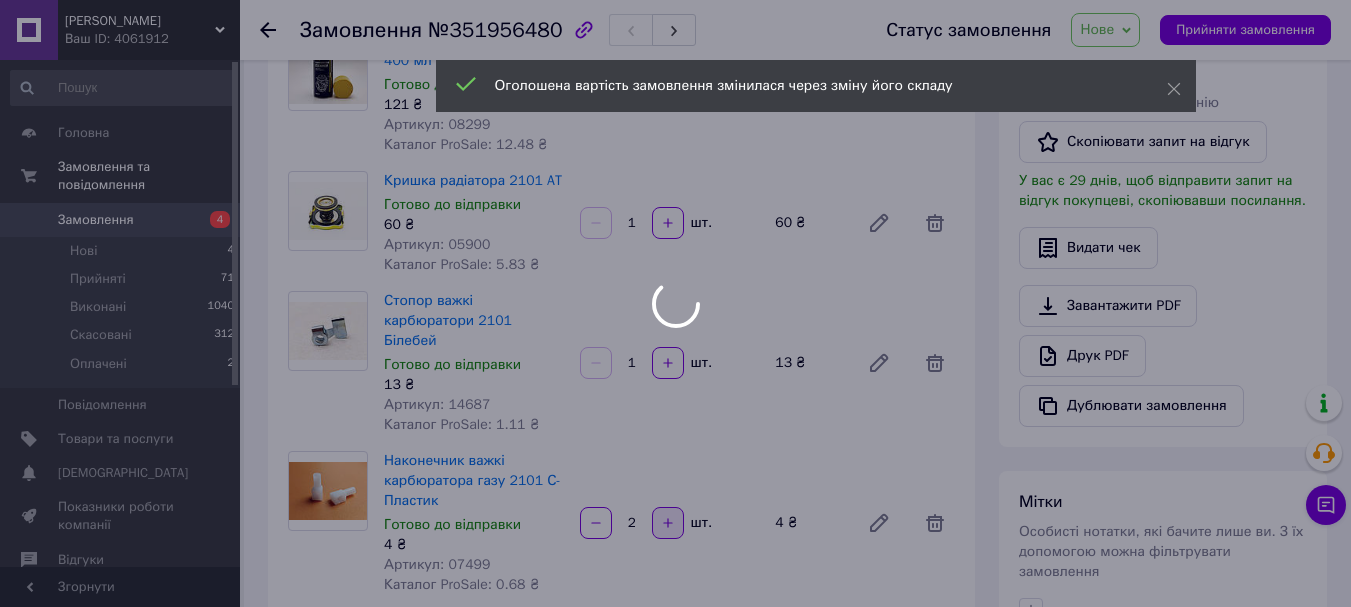 scroll, scrollTop: 268, scrollLeft: 0, axis: vertical 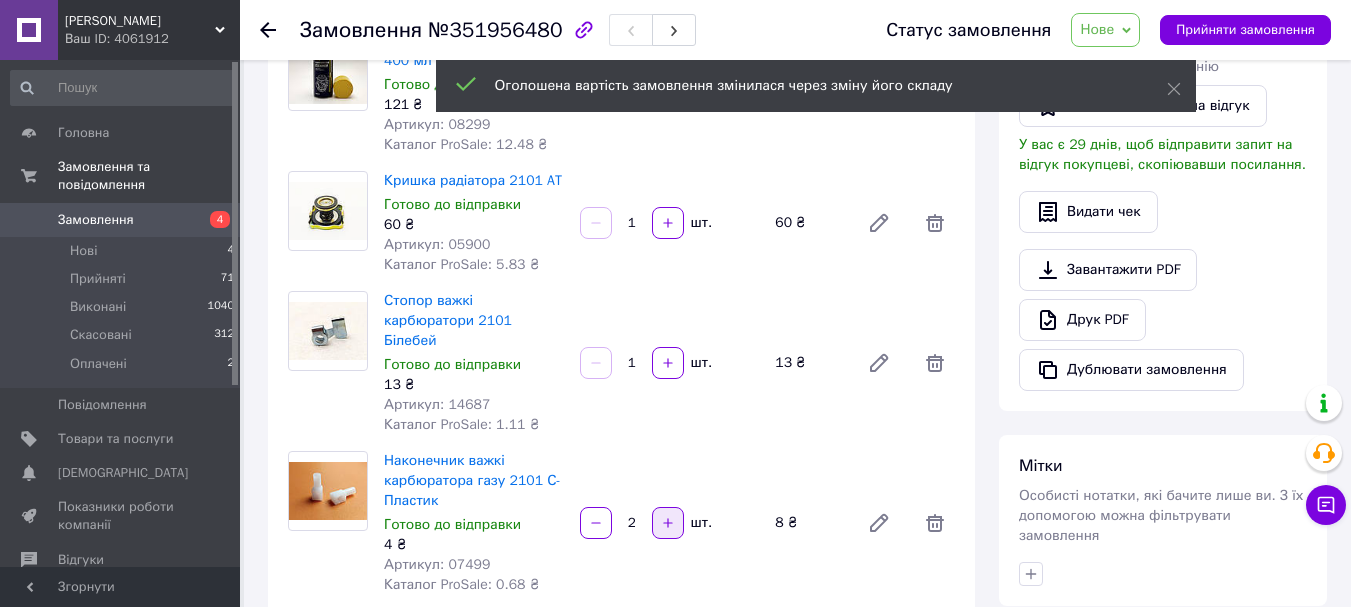 click 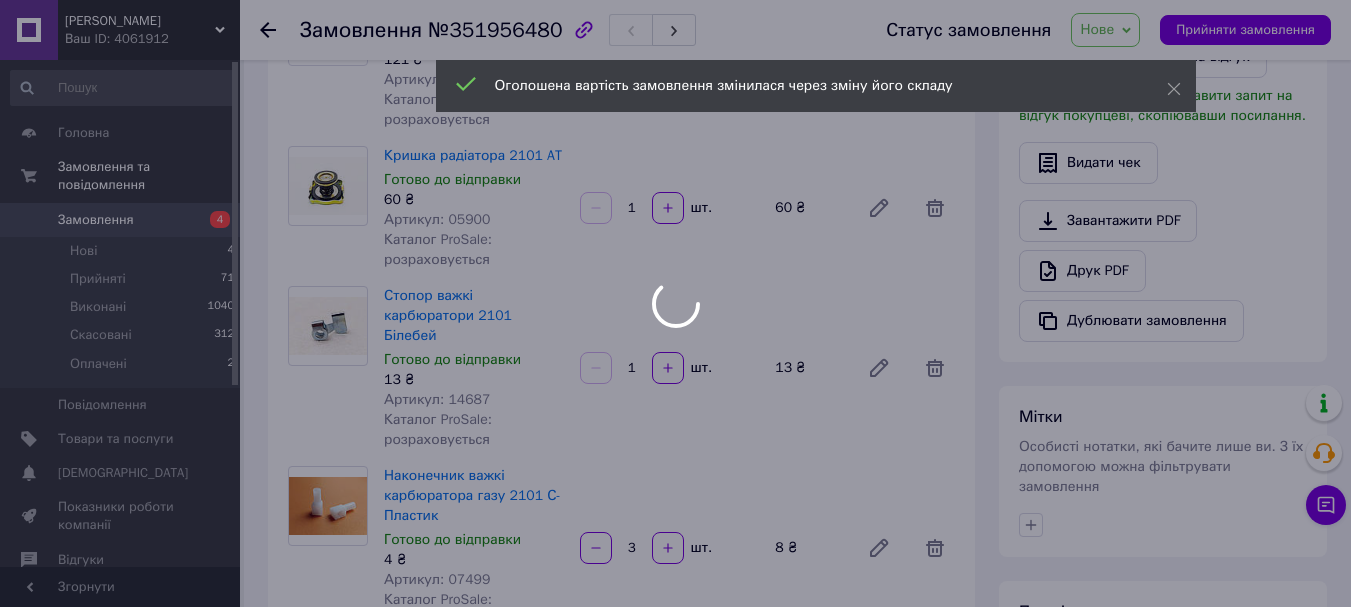 scroll, scrollTop: 620, scrollLeft: 0, axis: vertical 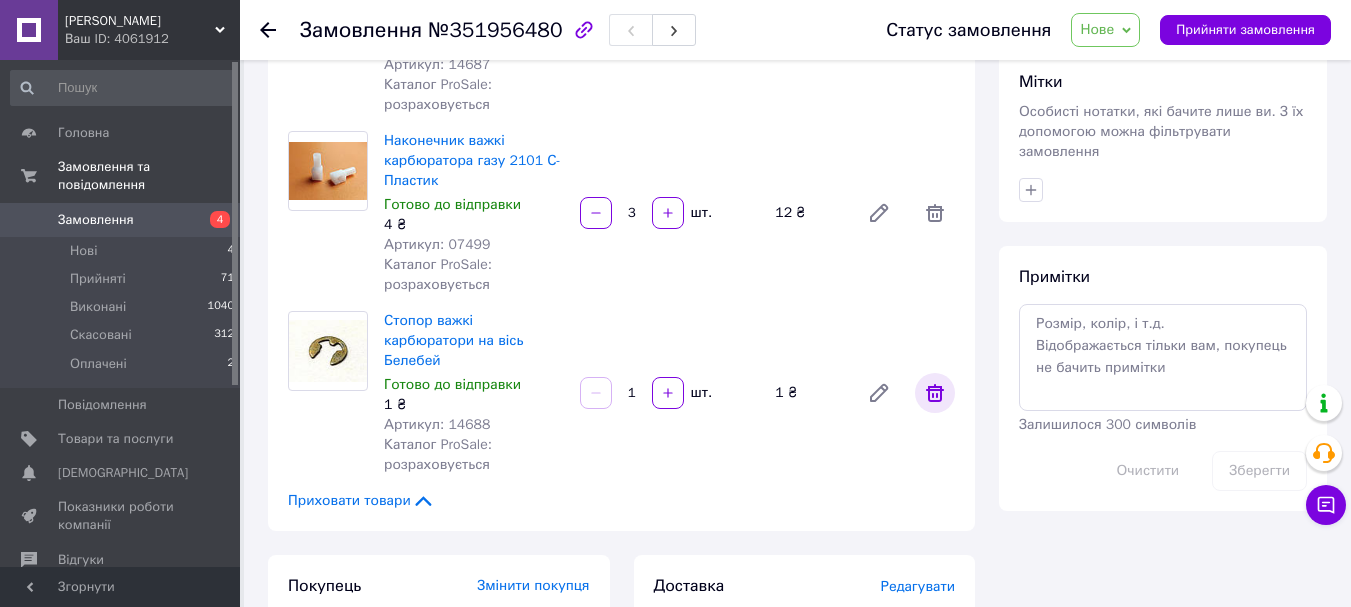 click 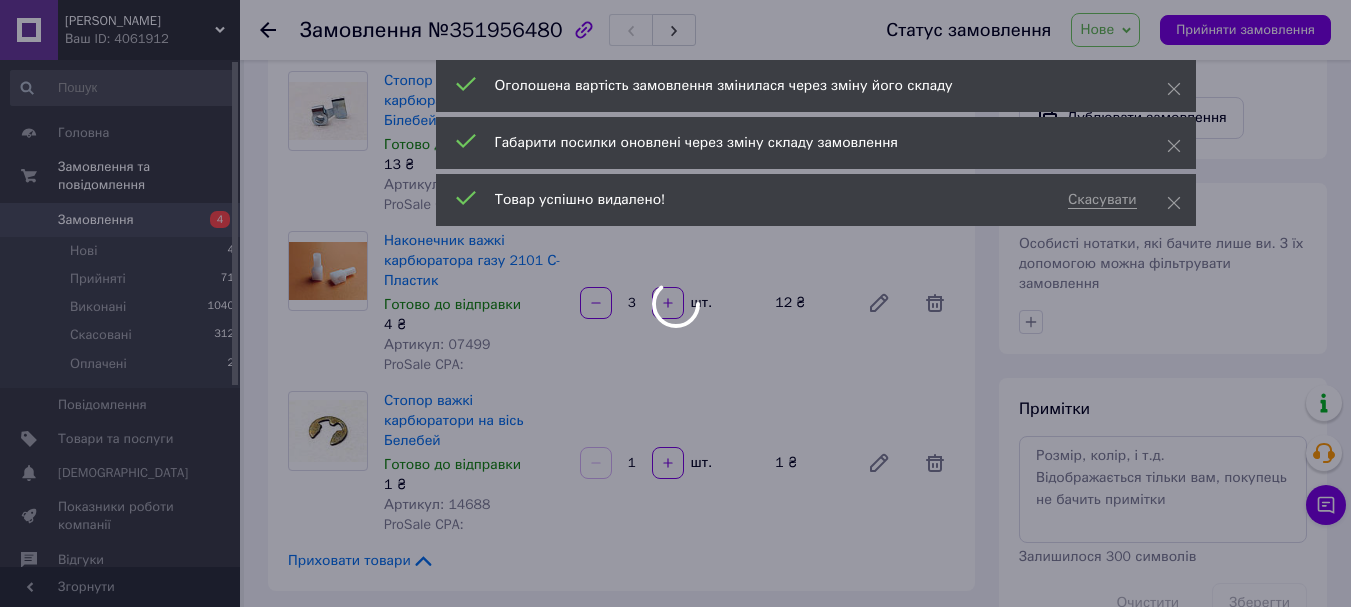 scroll, scrollTop: 660, scrollLeft: 0, axis: vertical 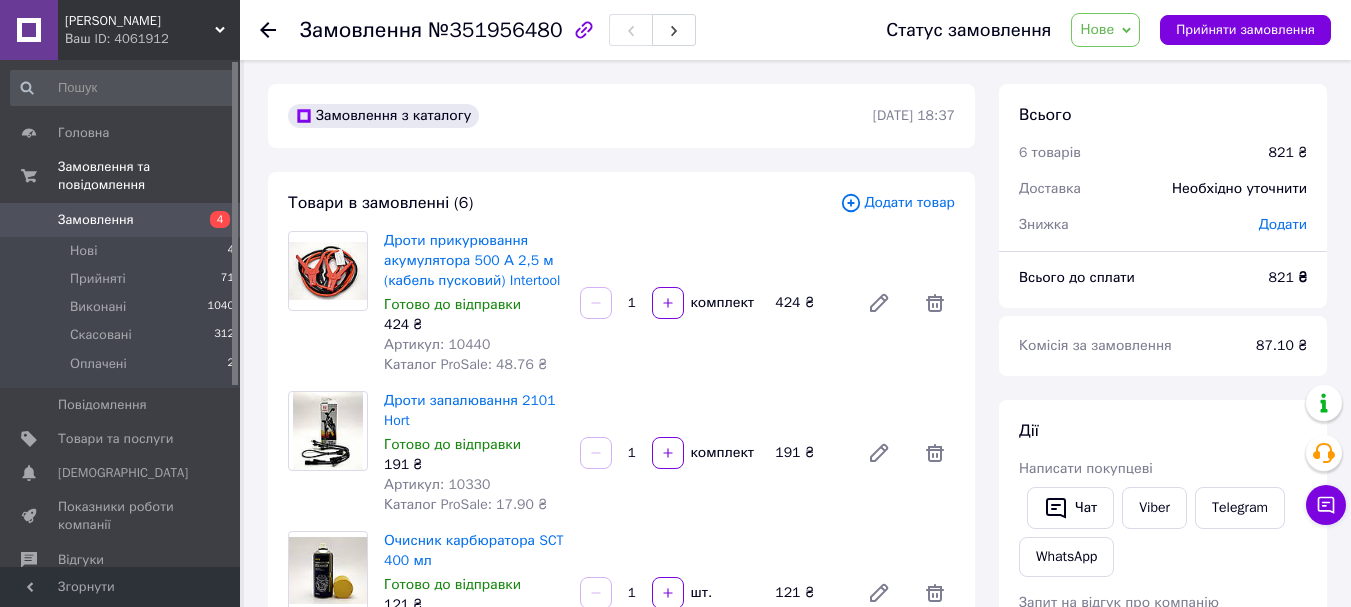 click 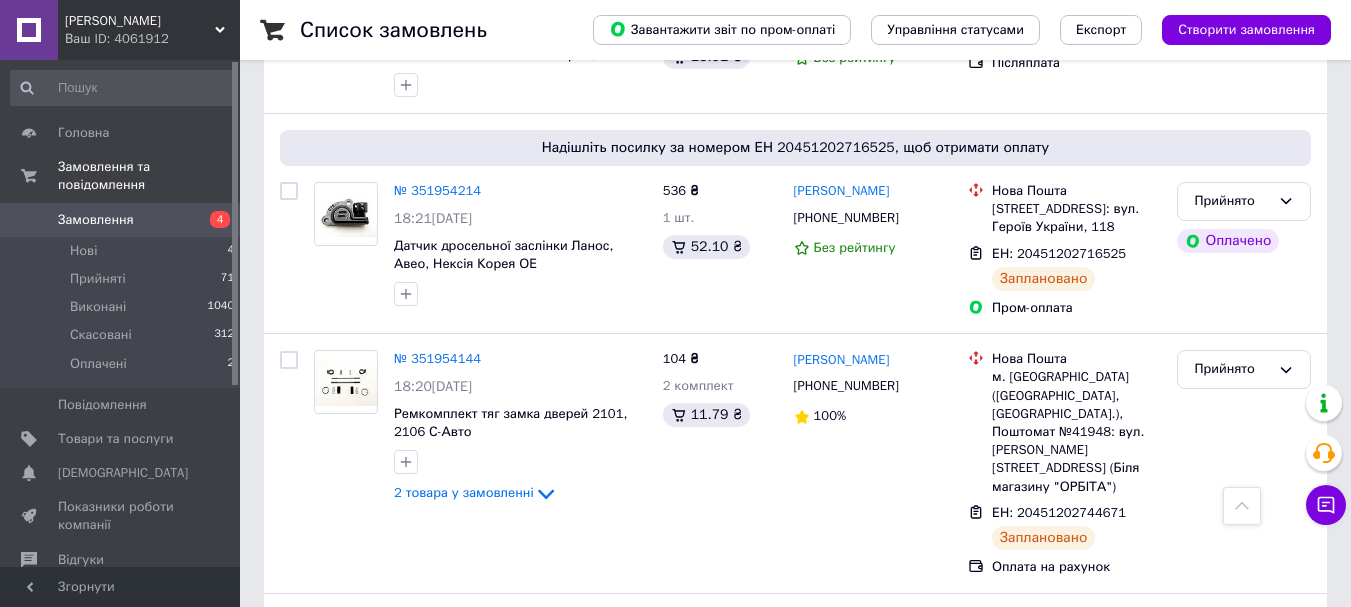 scroll, scrollTop: 4000, scrollLeft: 0, axis: vertical 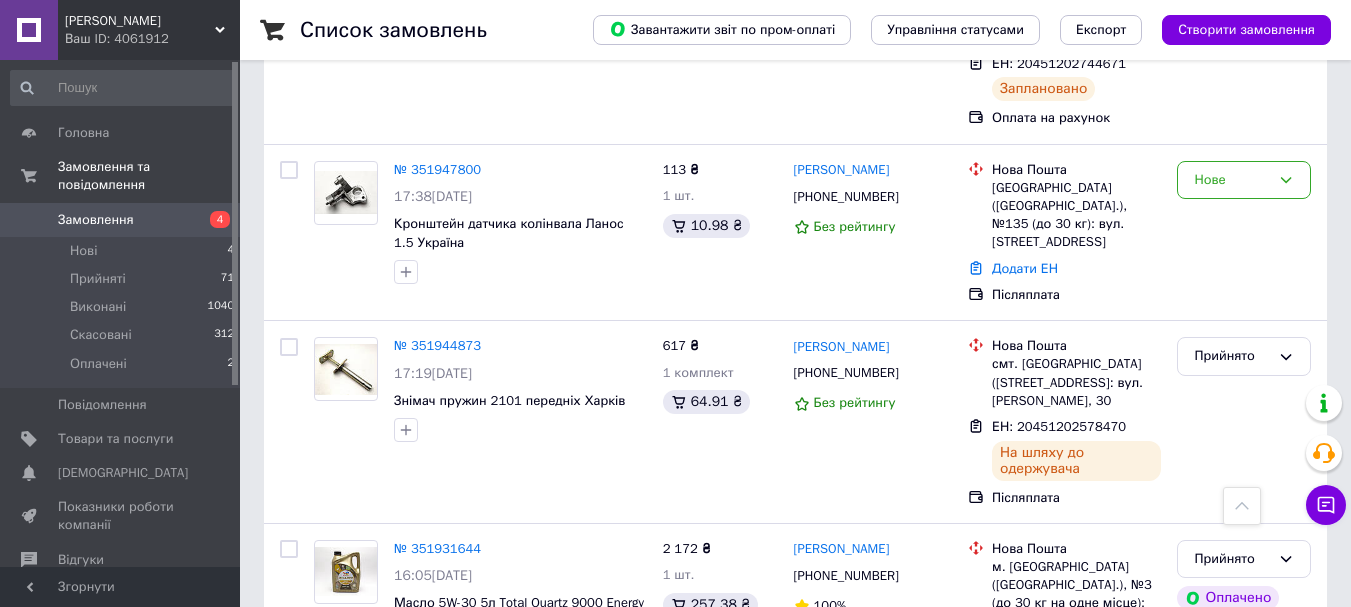 click on "Замовлення" at bounding box center (96, 220) 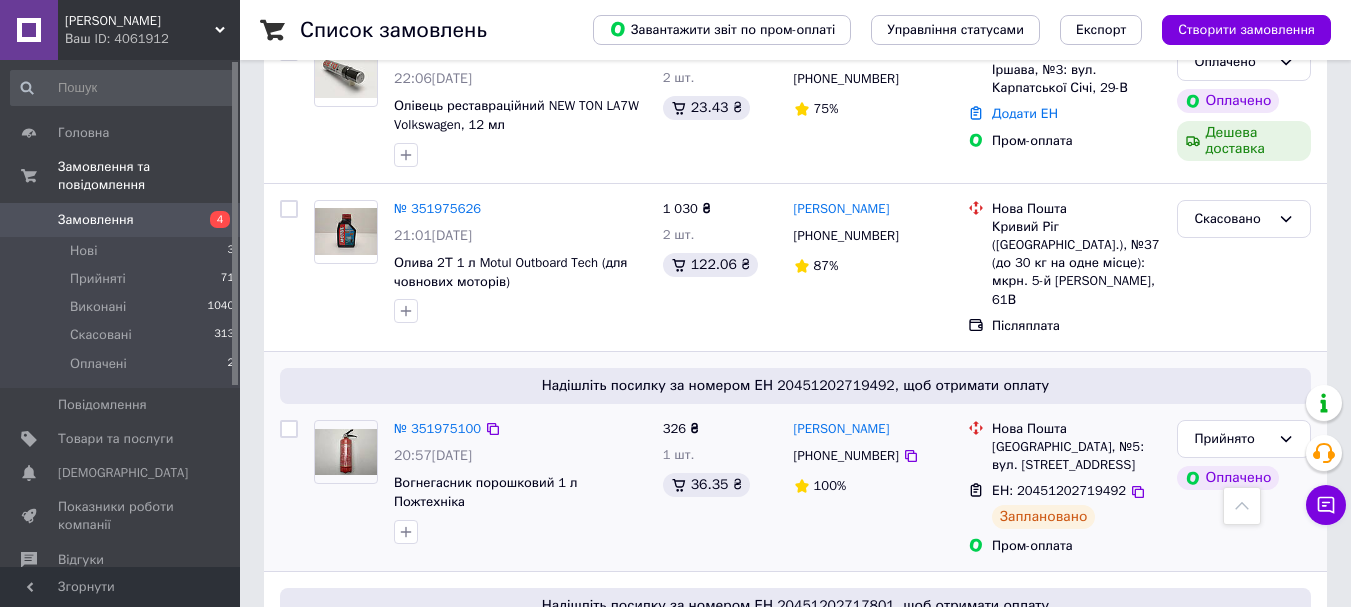 scroll, scrollTop: 1900, scrollLeft: 0, axis: vertical 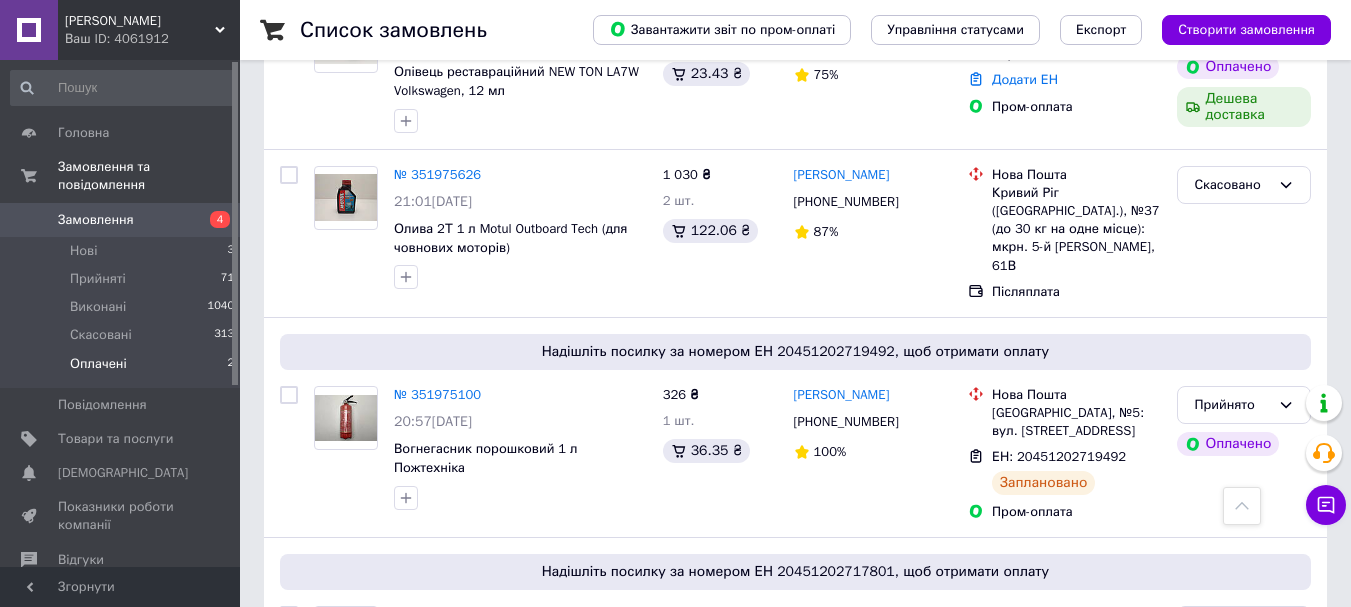 click on "Оплачені" at bounding box center (98, 364) 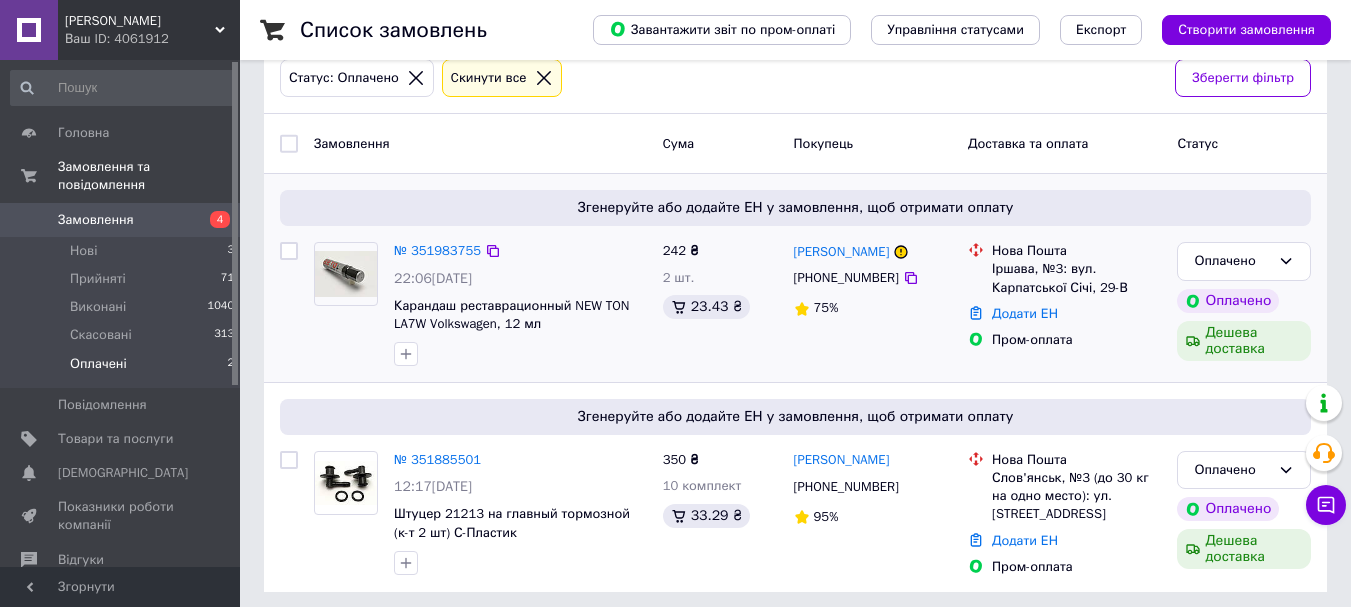 scroll, scrollTop: 122, scrollLeft: 0, axis: vertical 